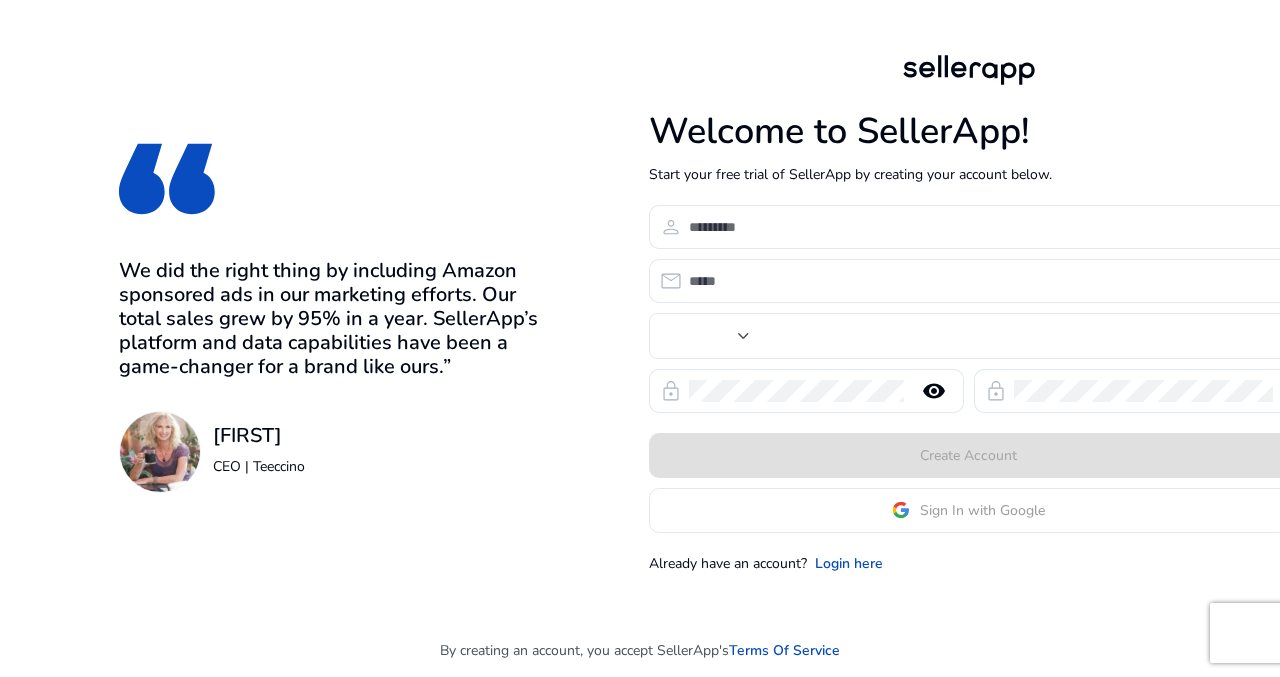 type on "**" 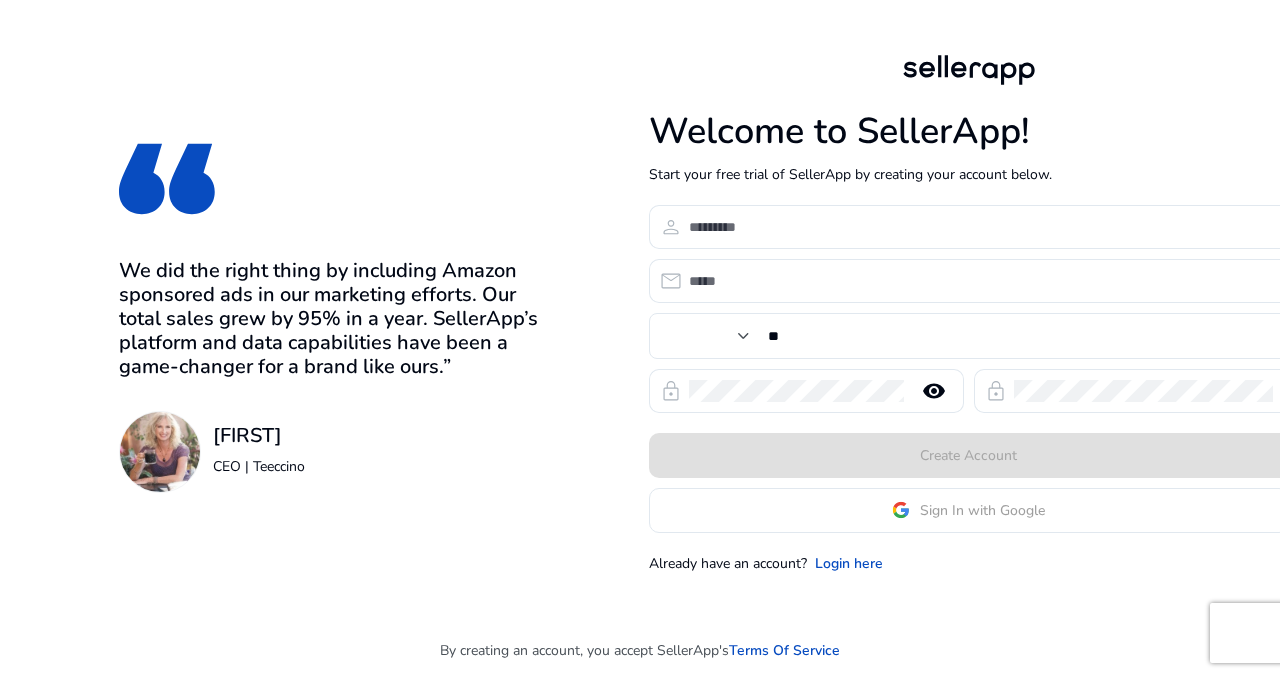 scroll, scrollTop: 0, scrollLeft: 0, axis: both 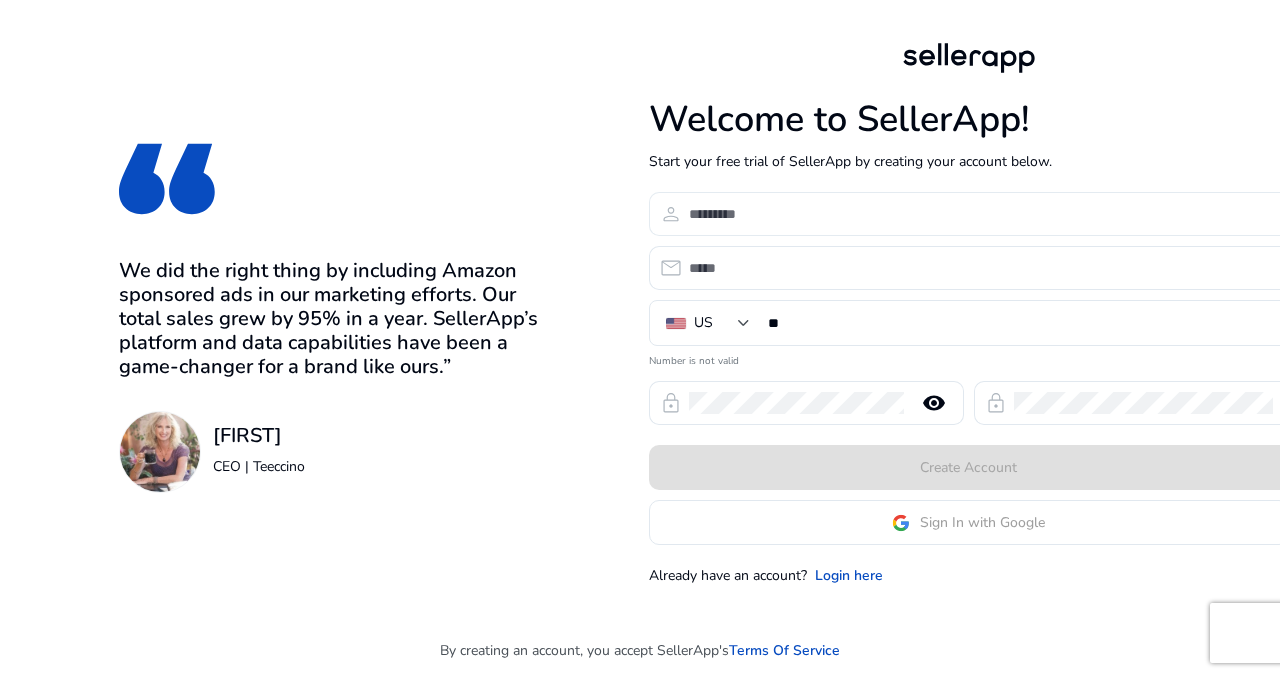 click at bounding box center (981, 214) 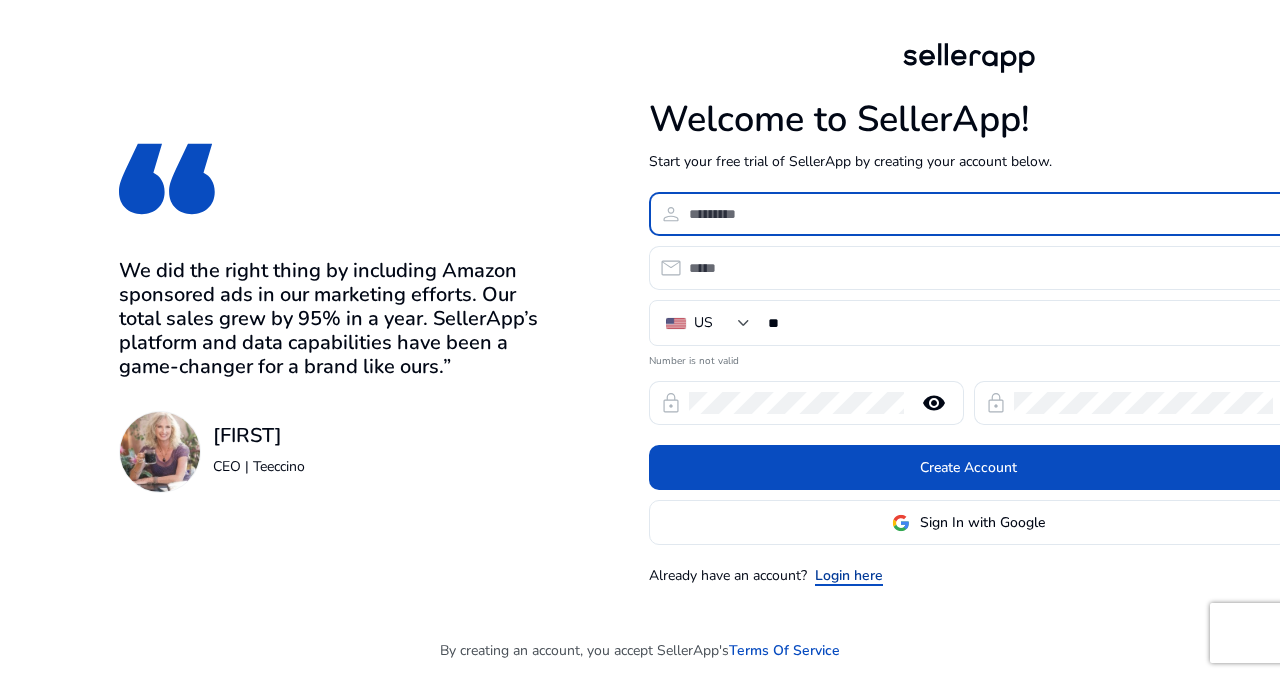 click on "Login here" 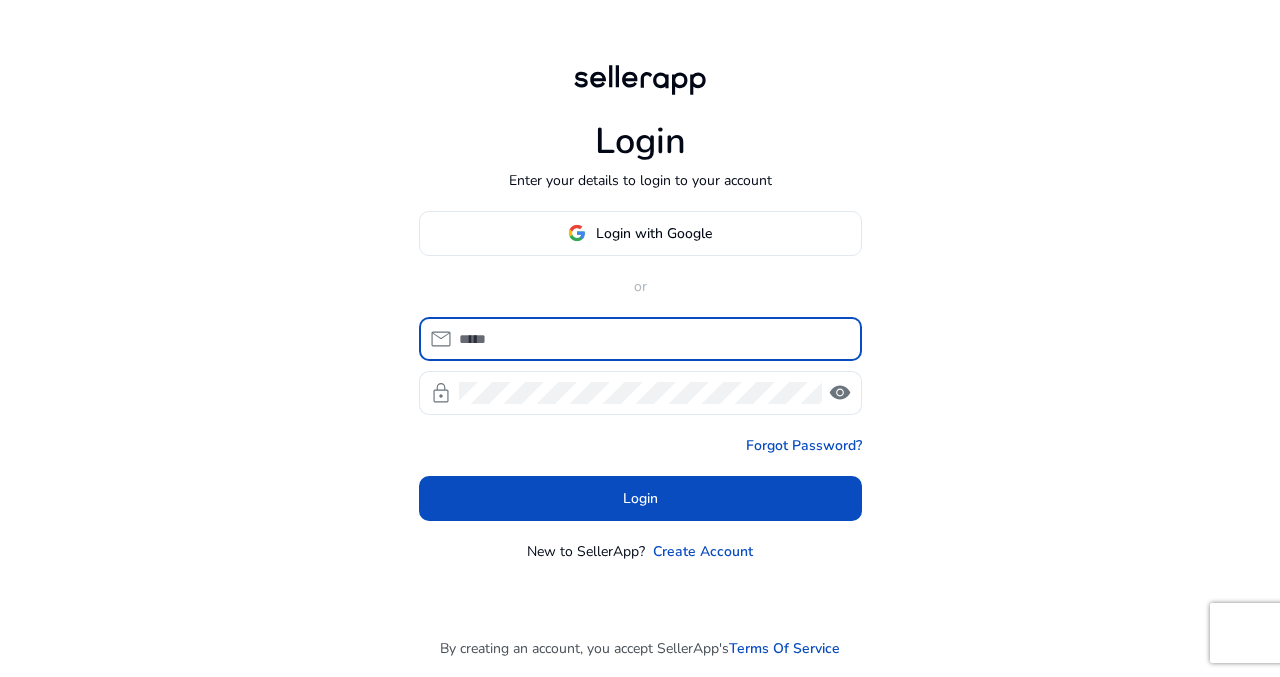 click at bounding box center (652, 339) 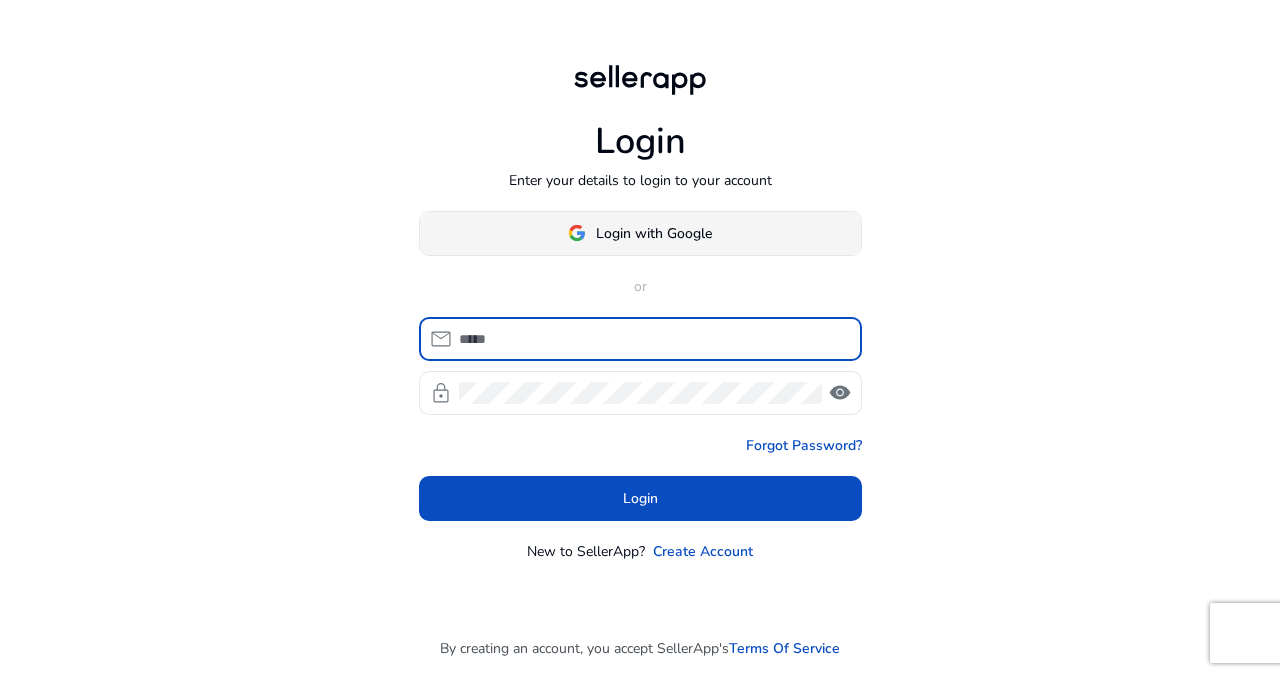 click on "Login with Google" 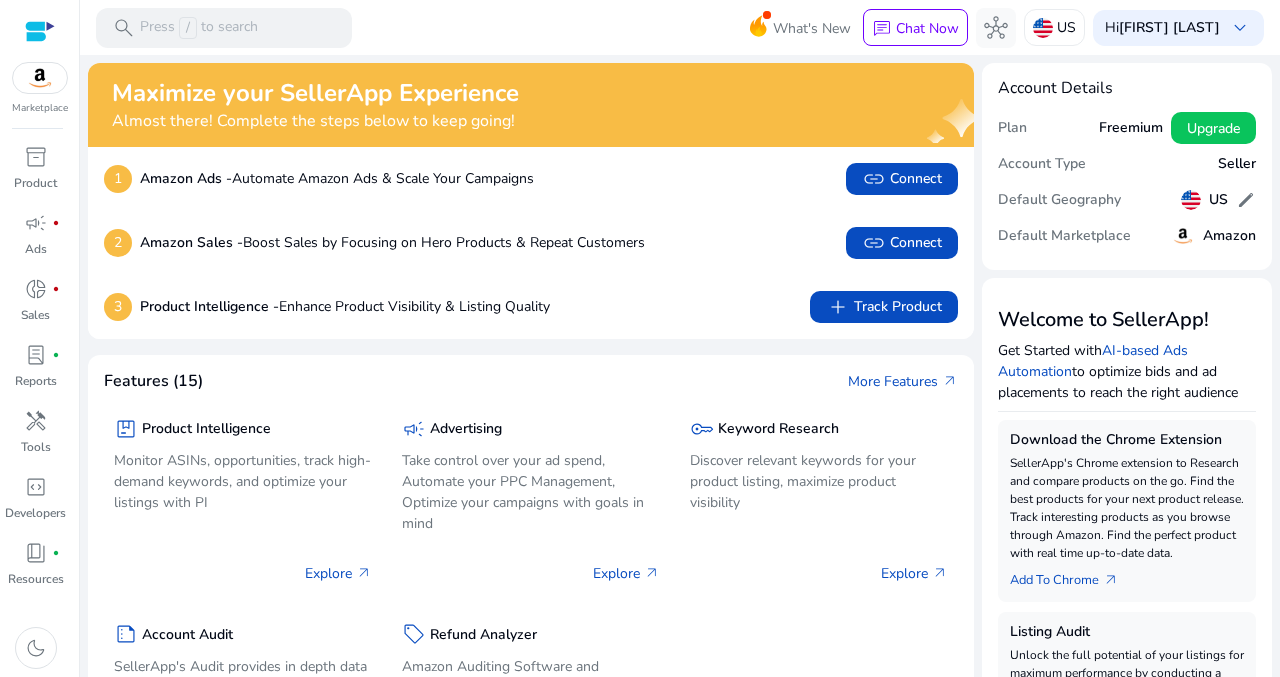 scroll, scrollTop: 0, scrollLeft: 0, axis: both 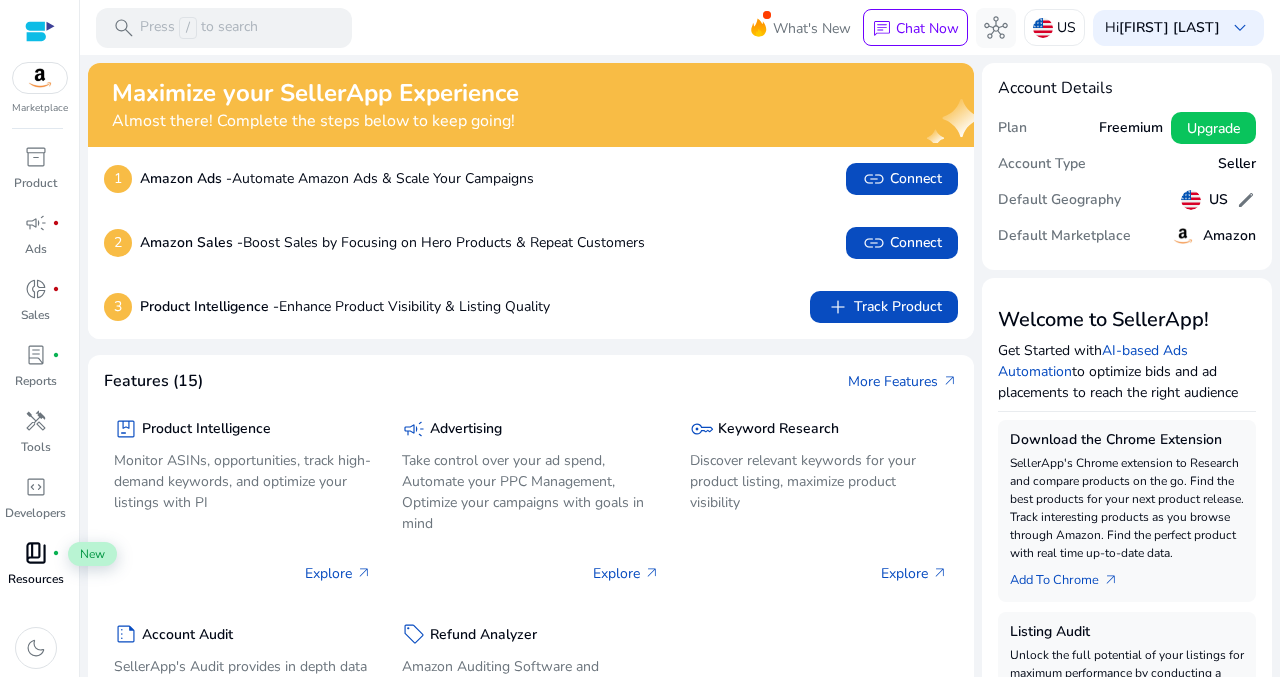 click on "book_4   fiber_manual_record" at bounding box center [36, 553] 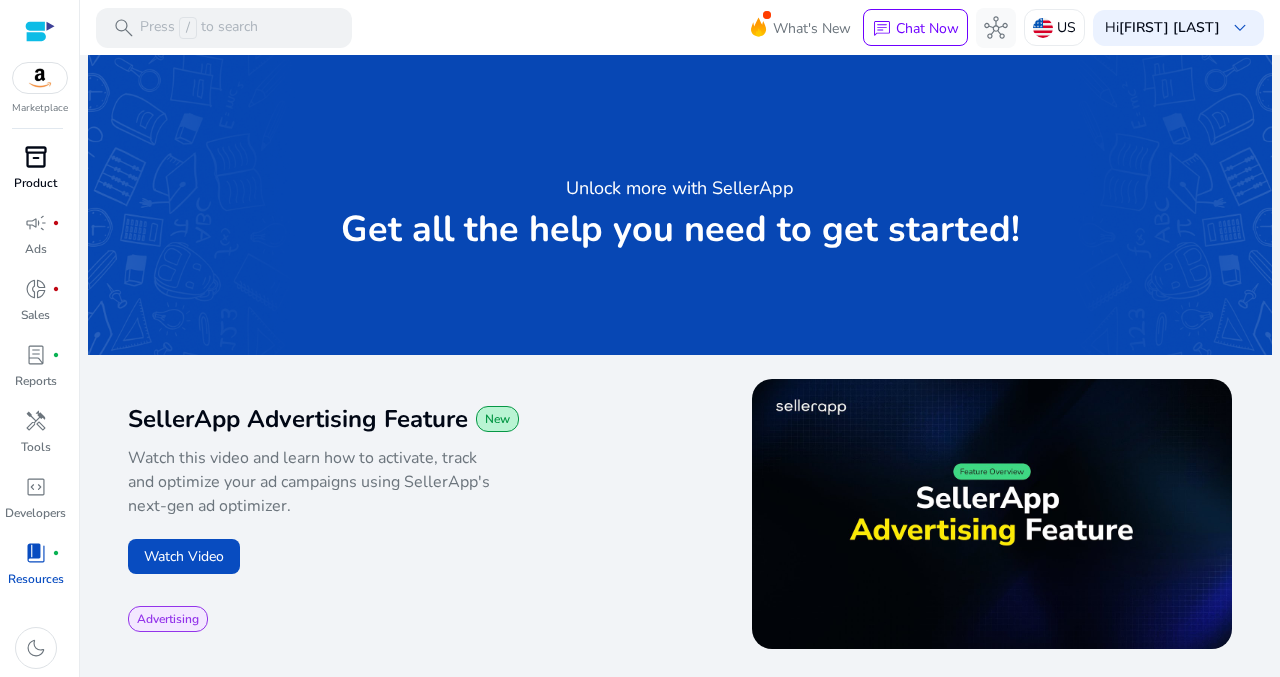 click on "inventory_2" at bounding box center (36, 157) 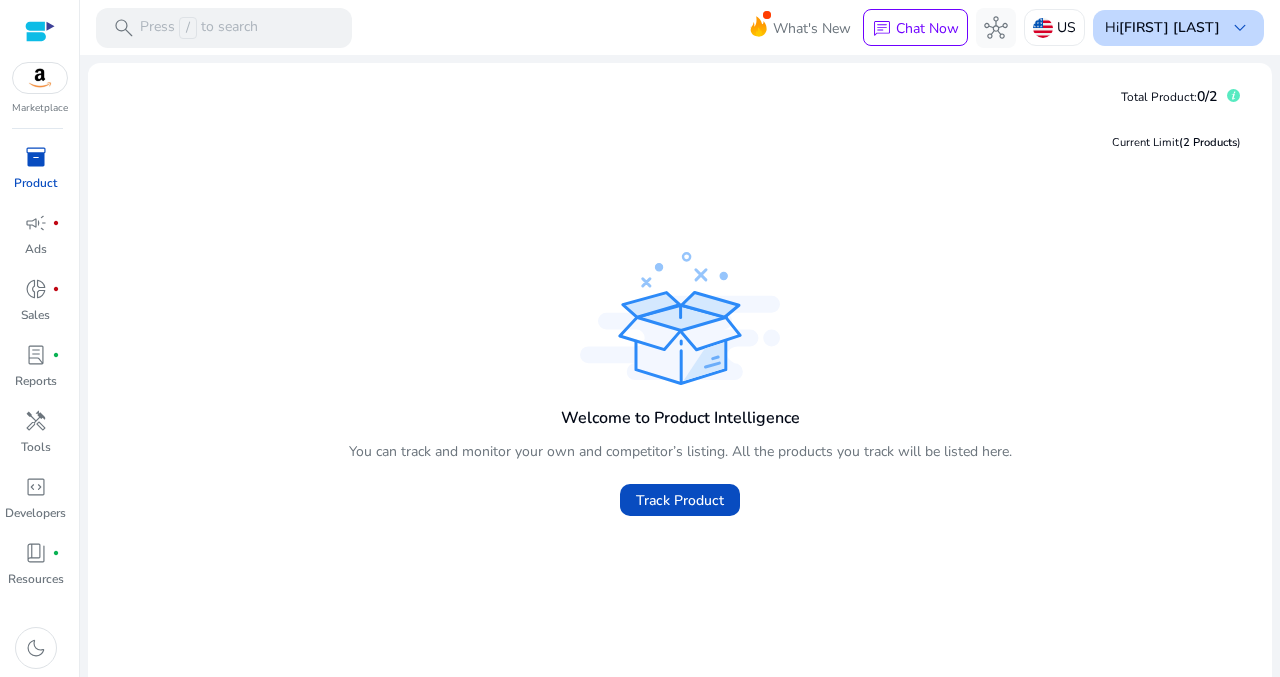 click on "Hi  [FIRST] [LAST]" at bounding box center [1162, 28] 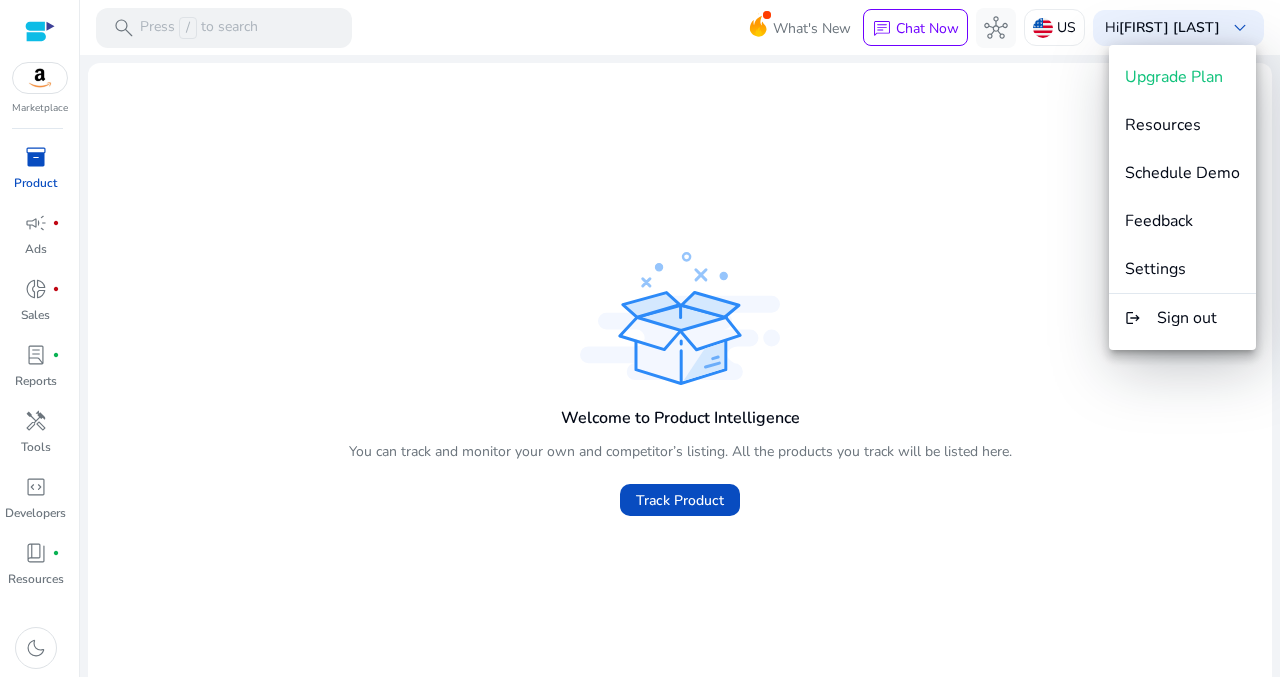 click at bounding box center (640, 338) 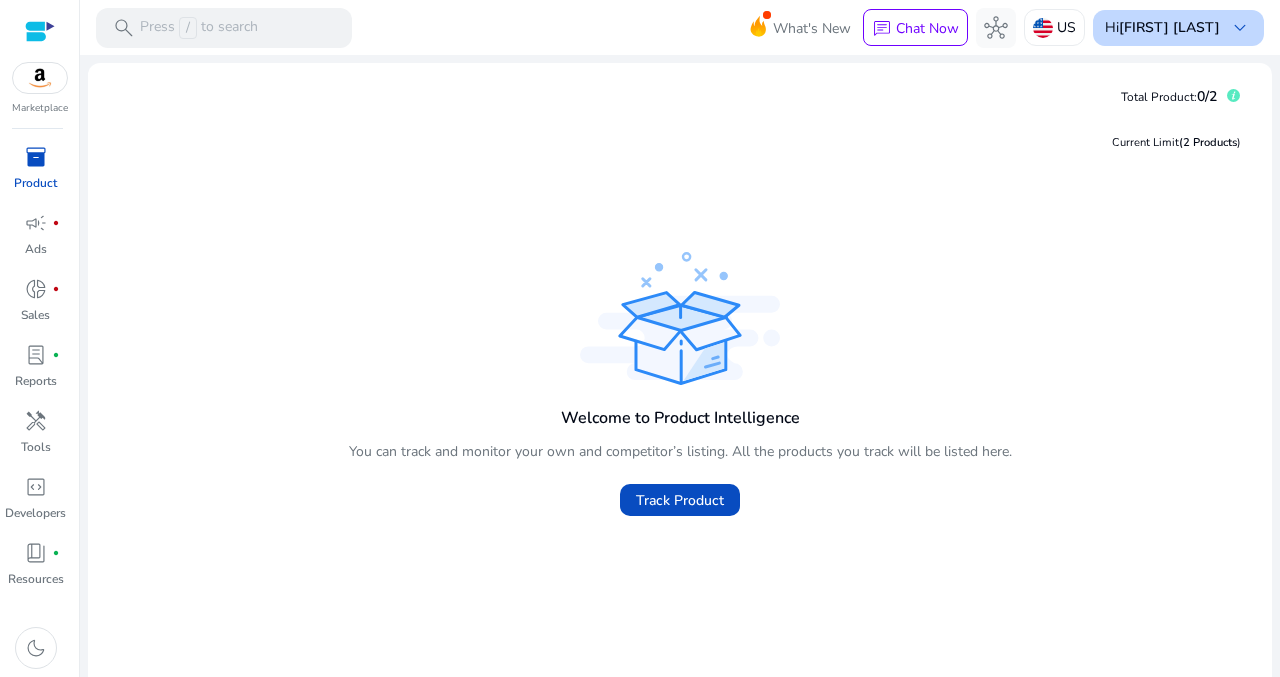 click on "[FIRST] [LAST]" at bounding box center (1169, 27) 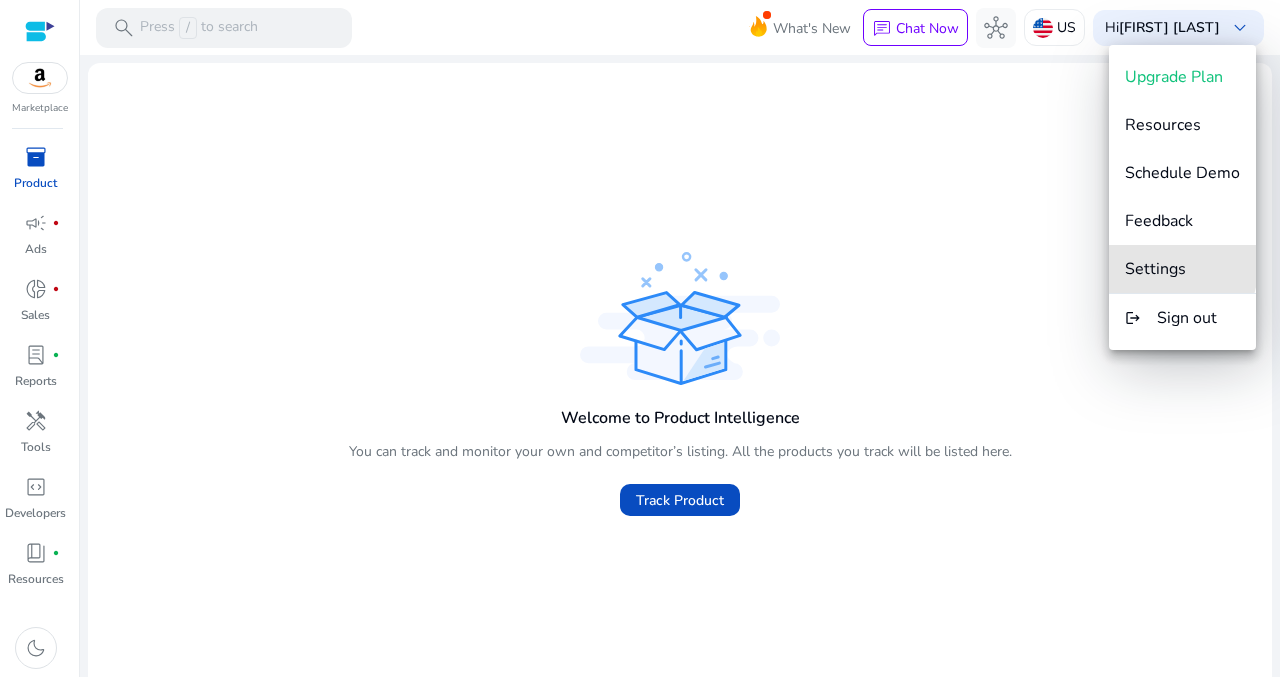 click on "Settings" at bounding box center [1155, 269] 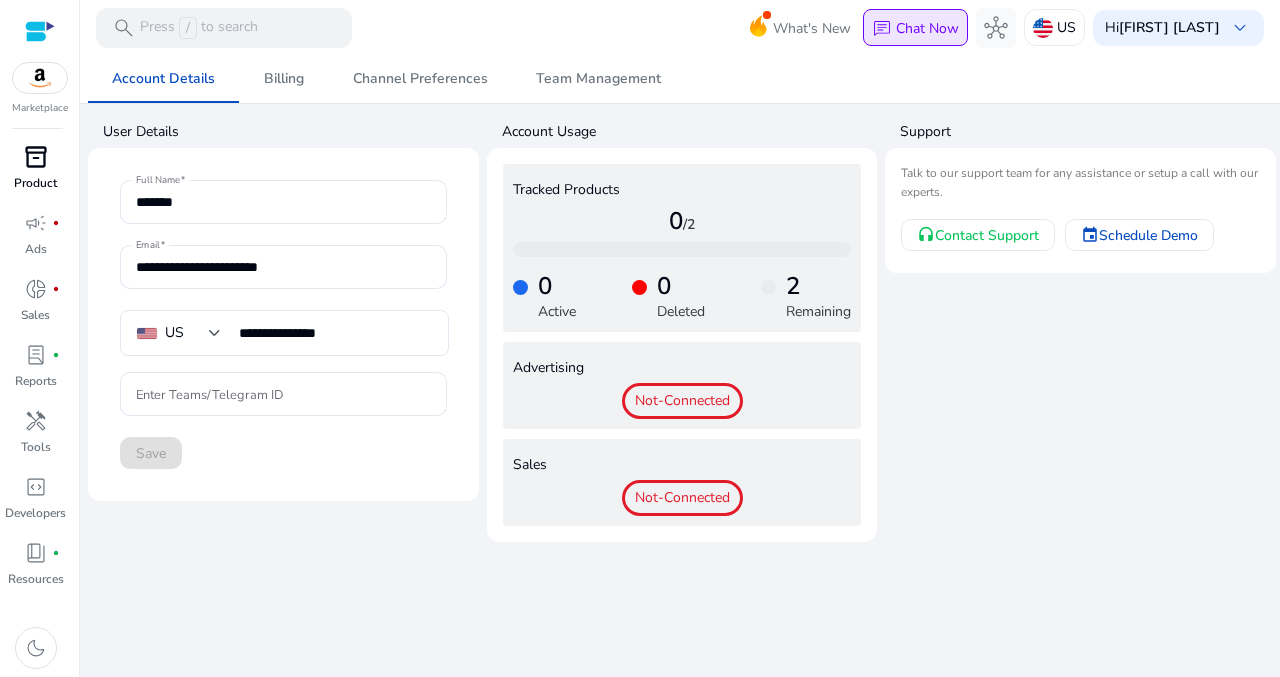 click on "Chat Now" at bounding box center (927, 28) 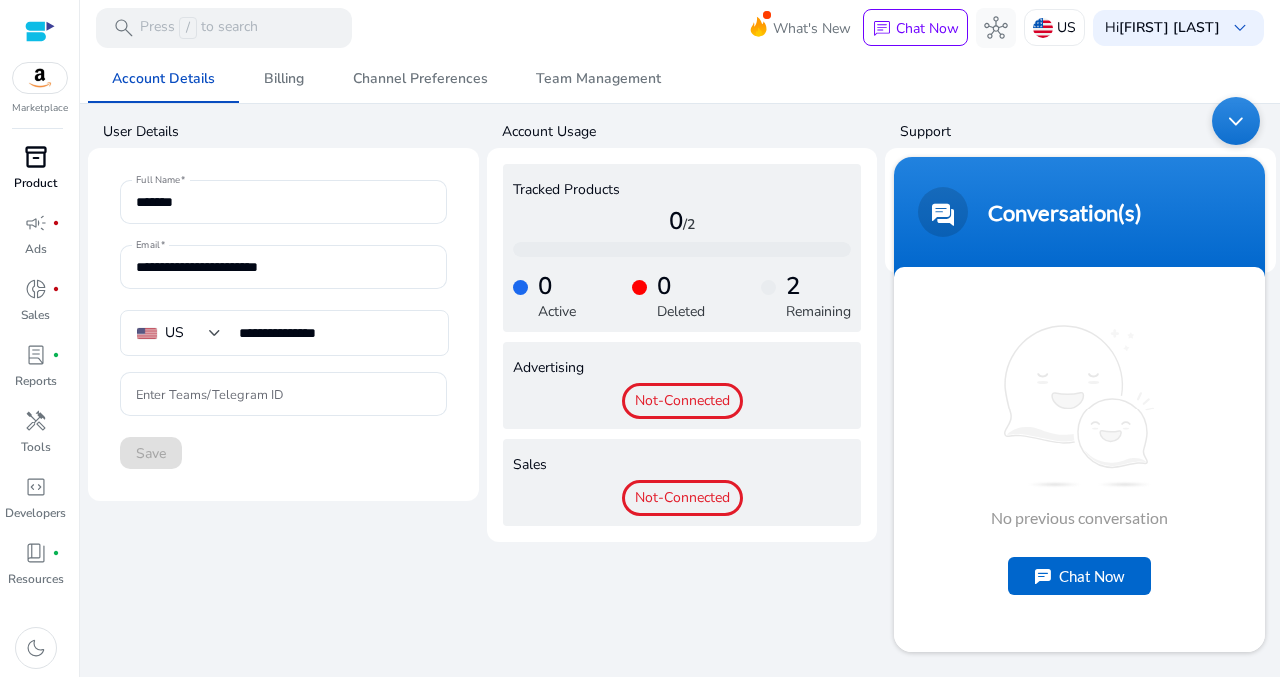 click at bounding box center (1236, 120) 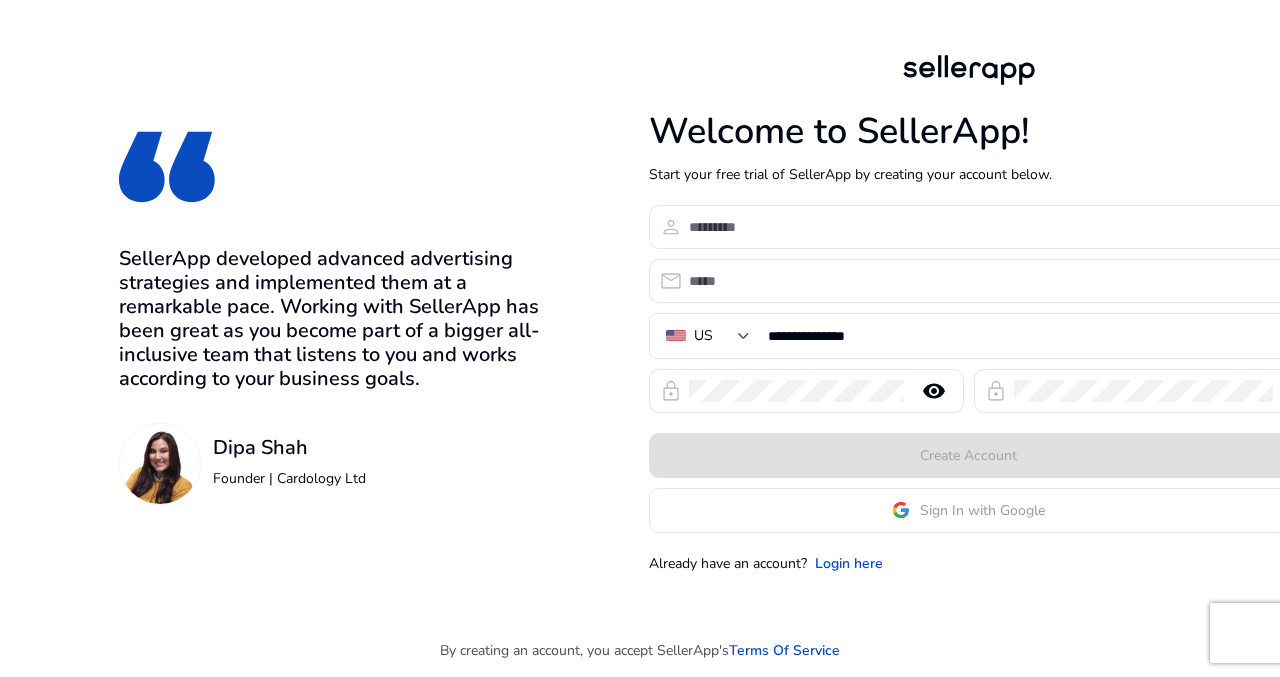 scroll, scrollTop: 0, scrollLeft: 0, axis: both 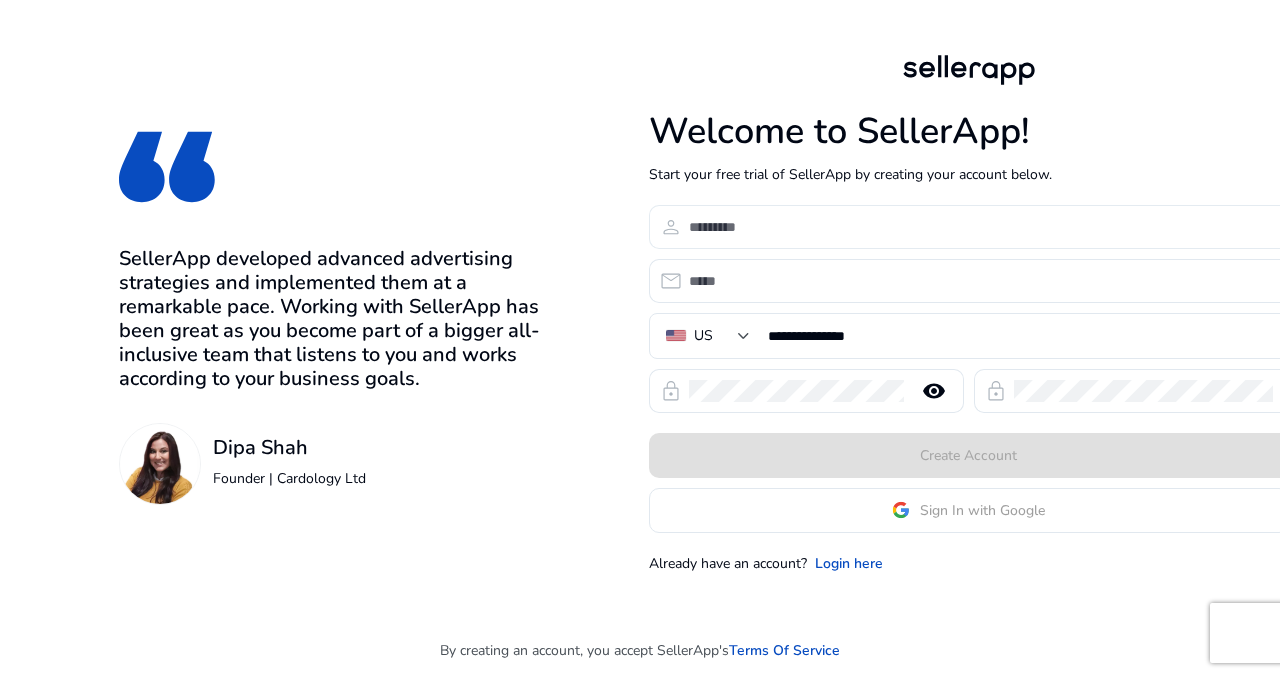 click at bounding box center [981, 227] 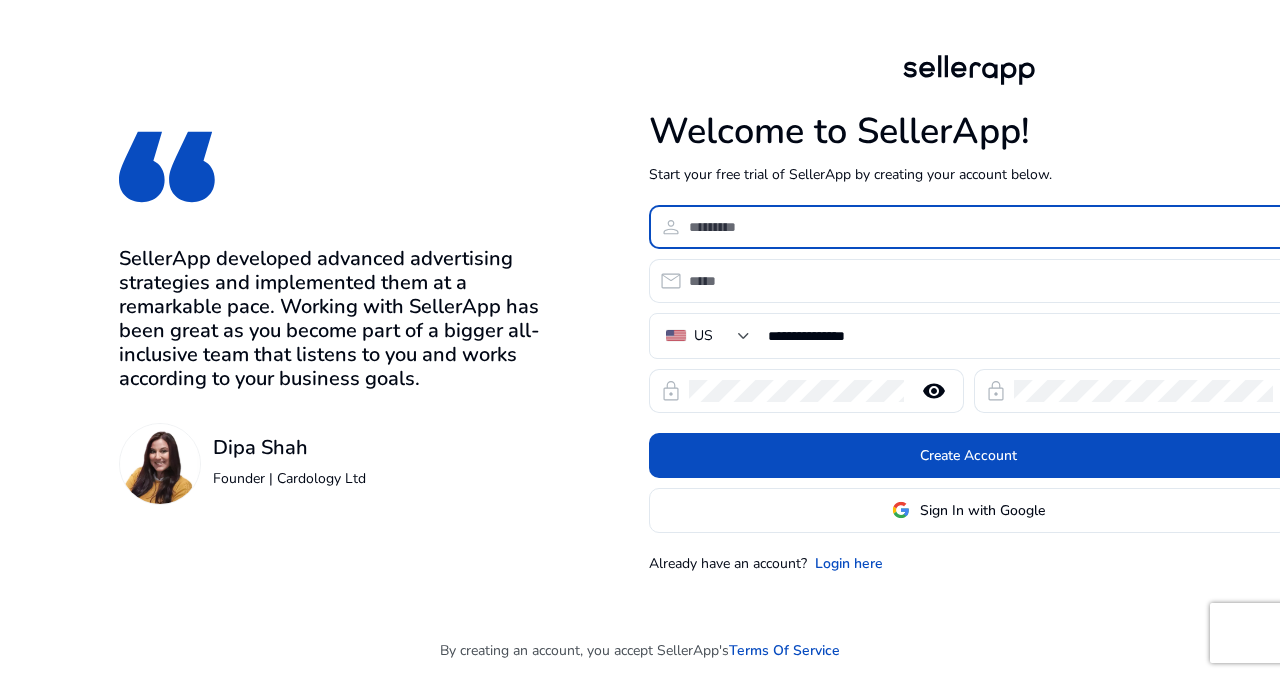 type on "*******" 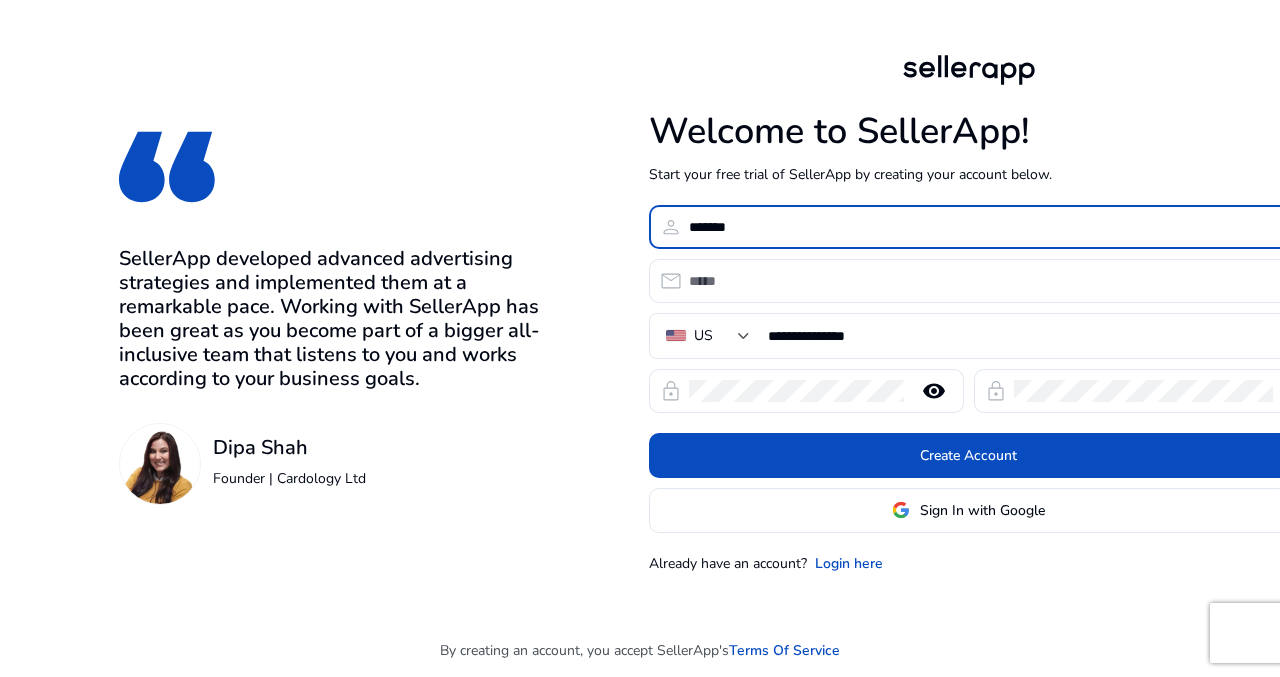 type on "**********" 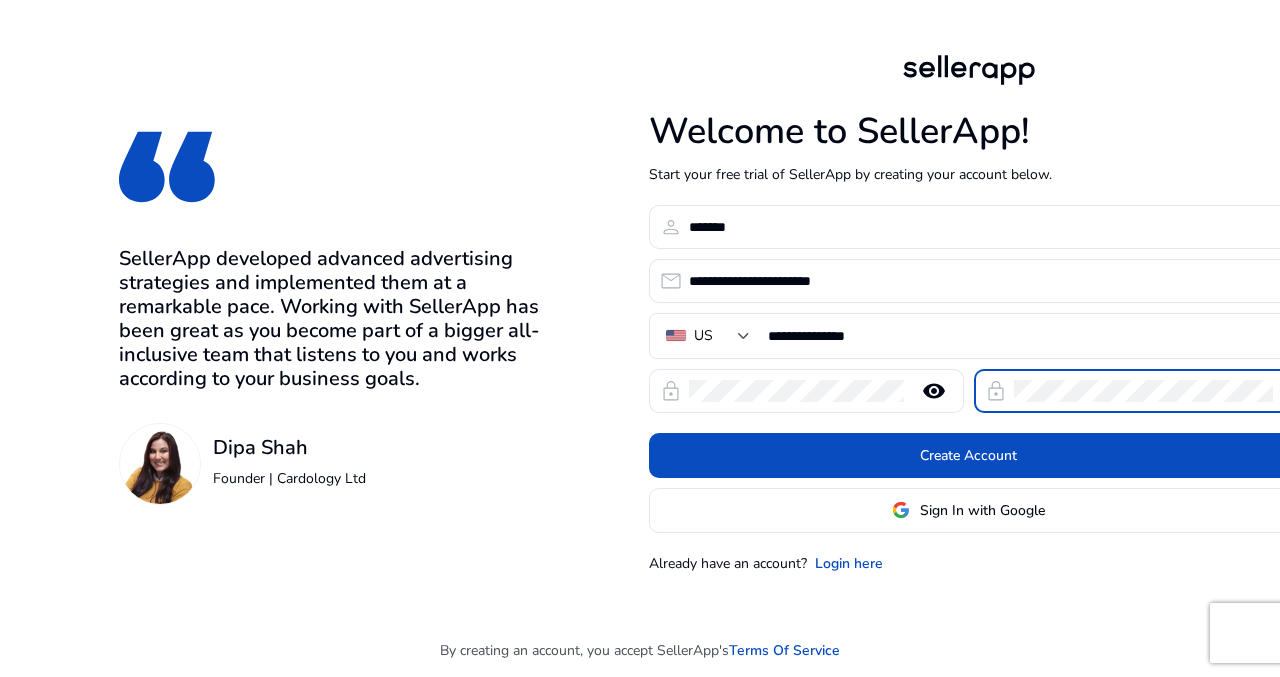 click on "Create Account" at bounding box center [969, 455] 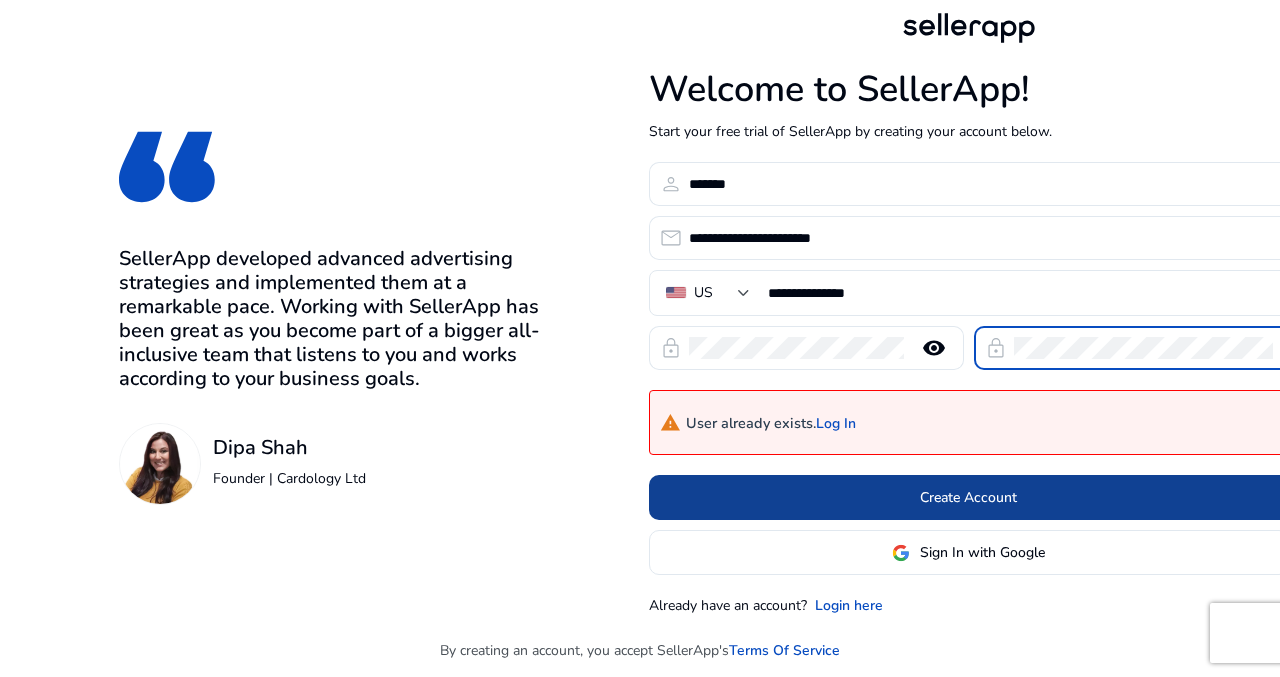 click on "Create Account" at bounding box center (968, 497) 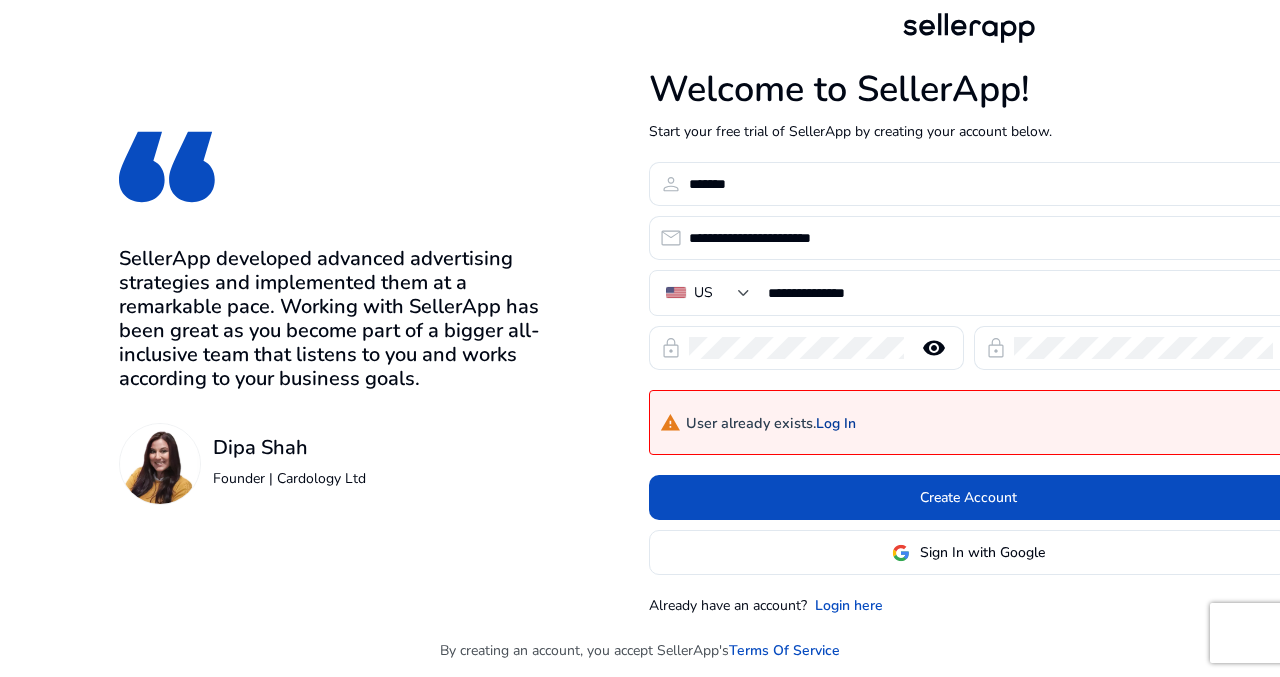 click on "Log In" 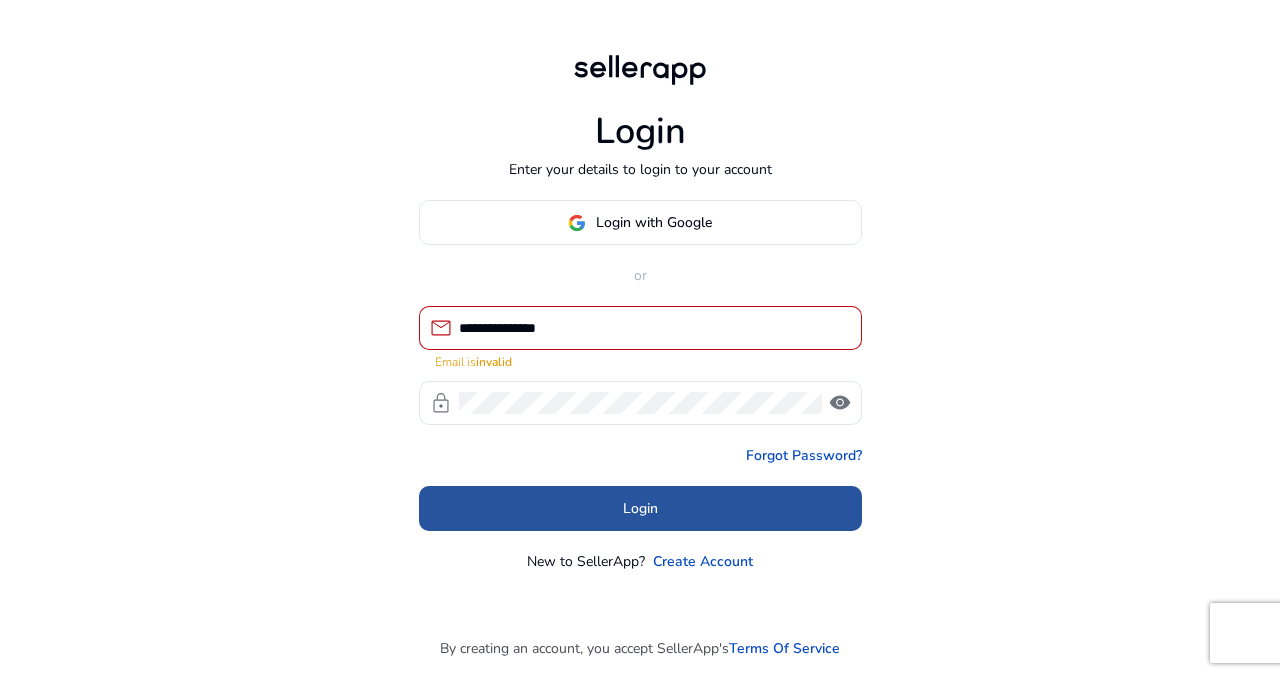 click at bounding box center (640, 509) 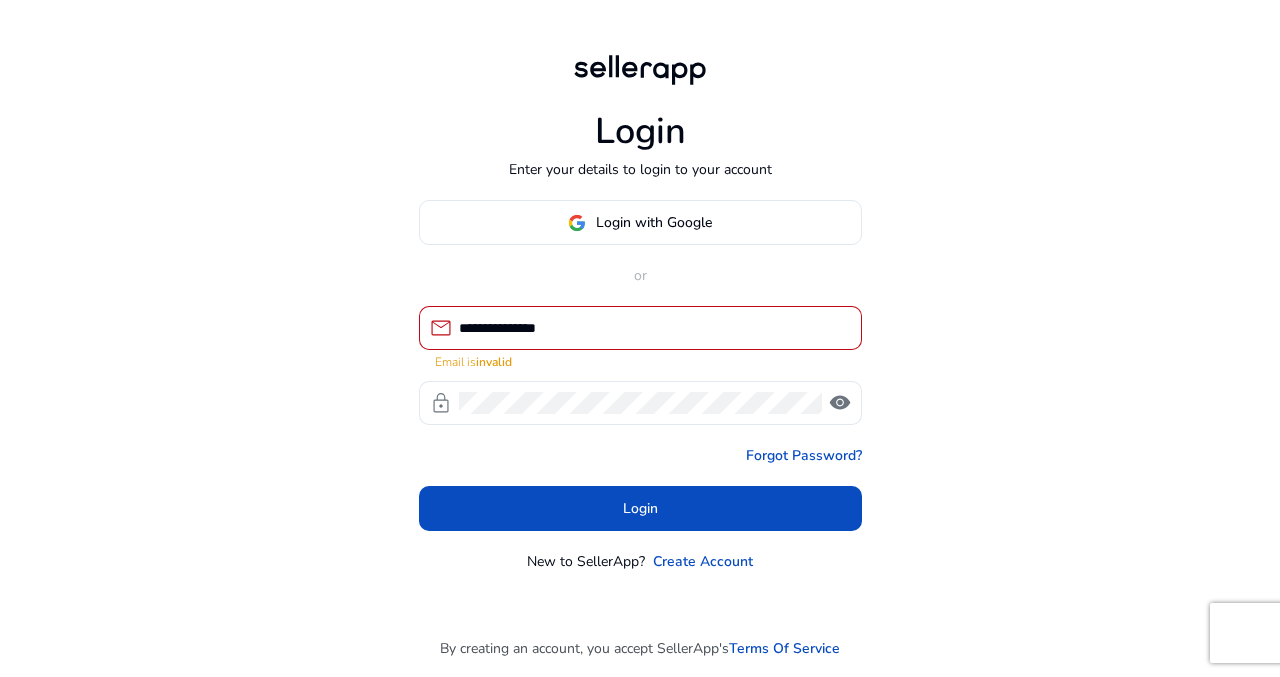 click on "**********" 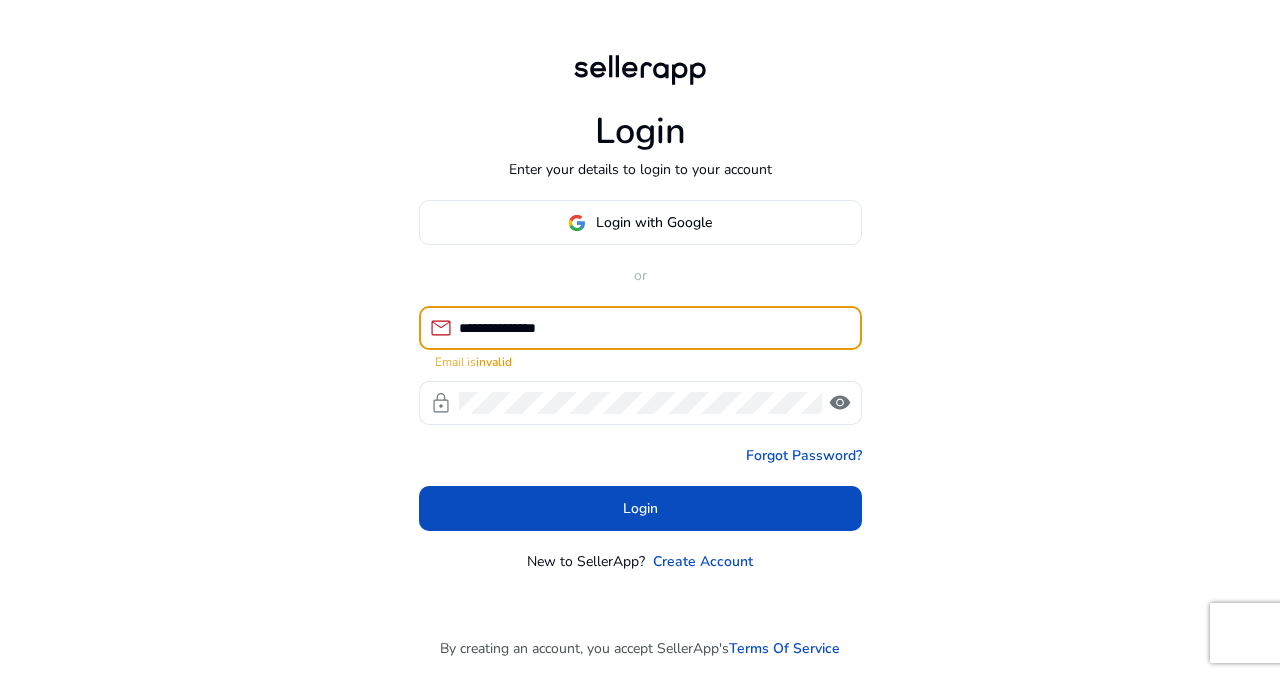 click on "**********" at bounding box center (652, 328) 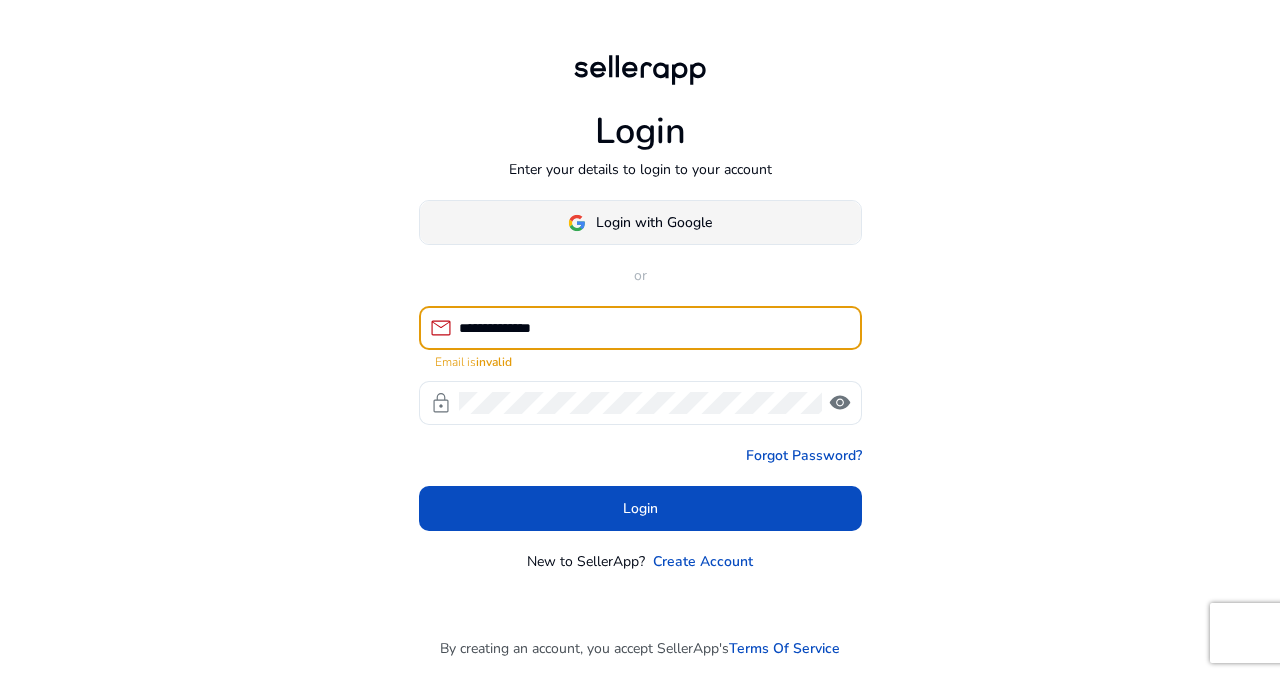 type on "**********" 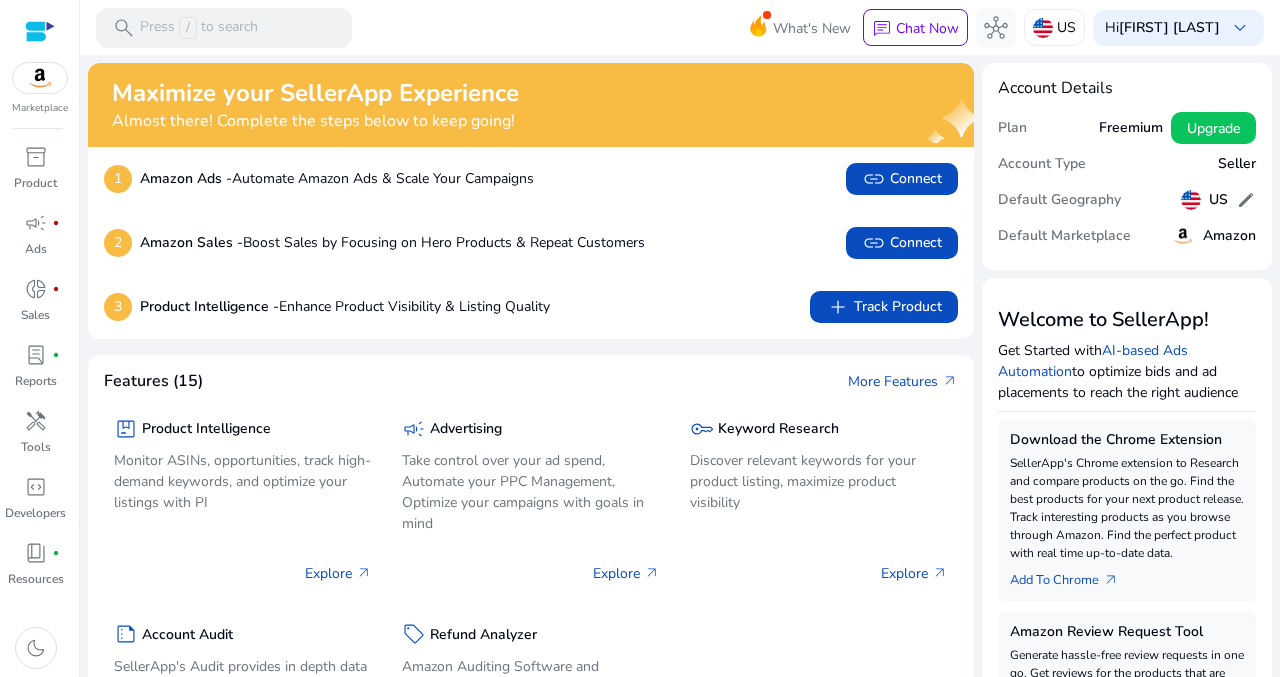 scroll, scrollTop: 0, scrollLeft: 0, axis: both 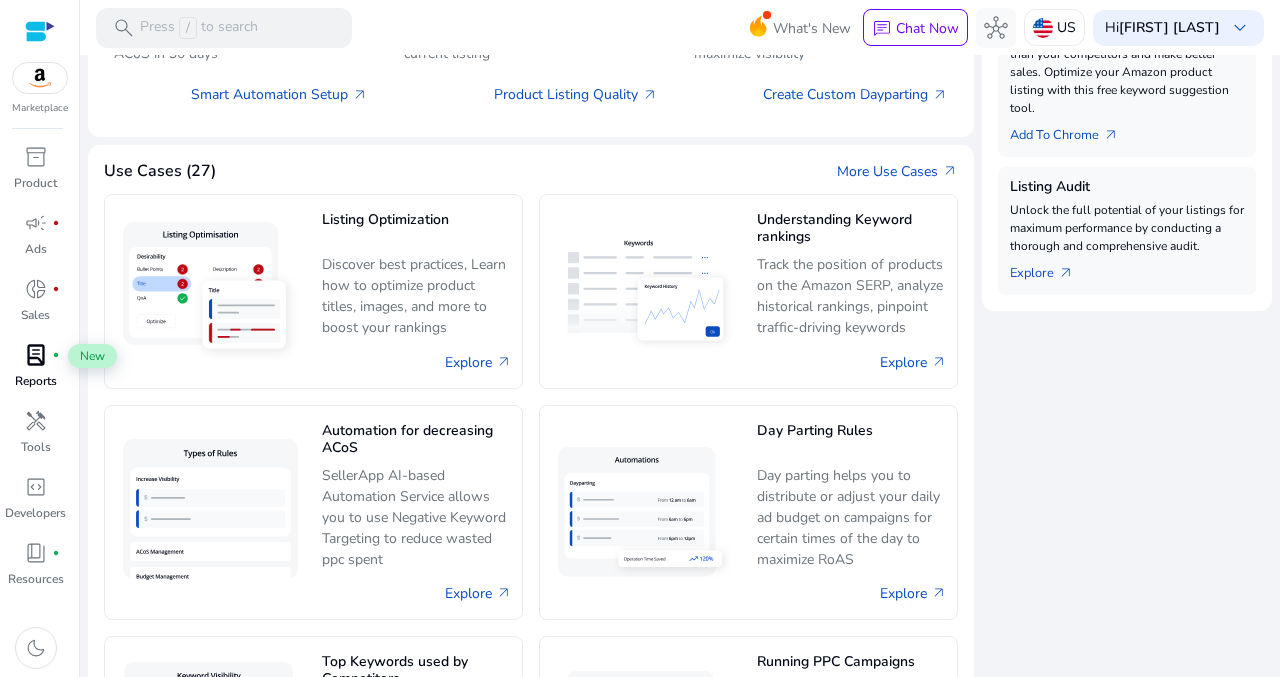 click on "fiber_manual_record" at bounding box center [56, 355] 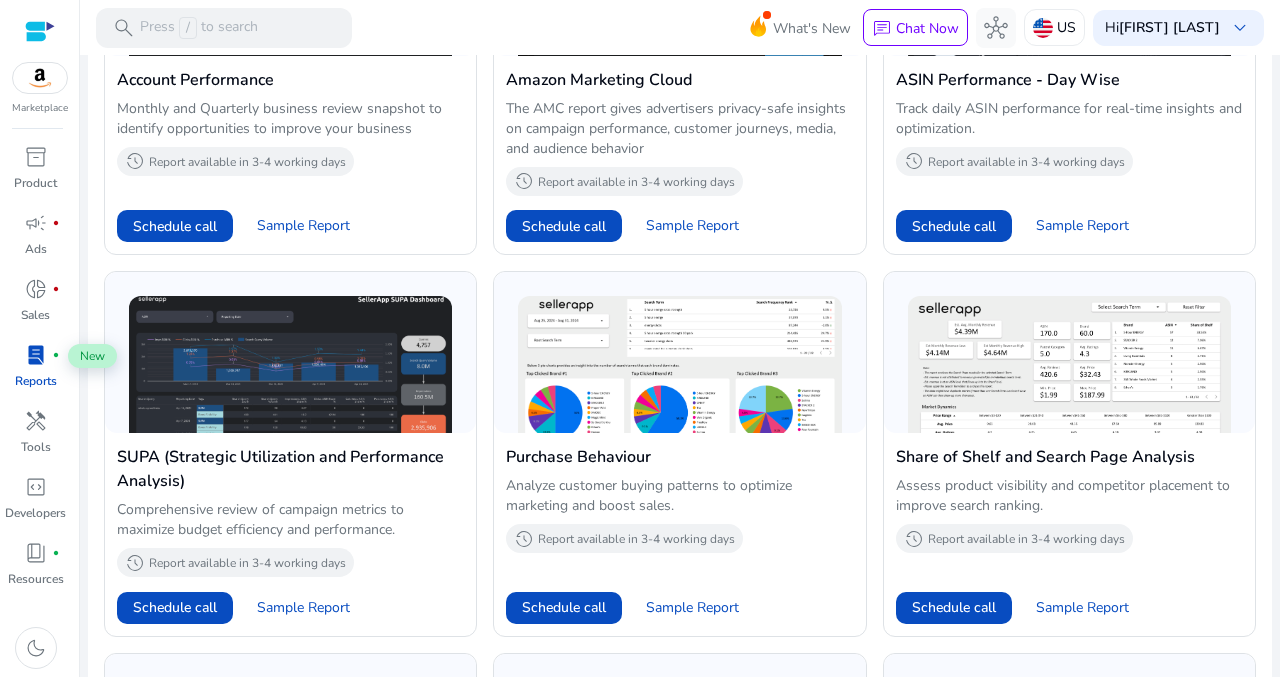 scroll, scrollTop: 0, scrollLeft: 0, axis: both 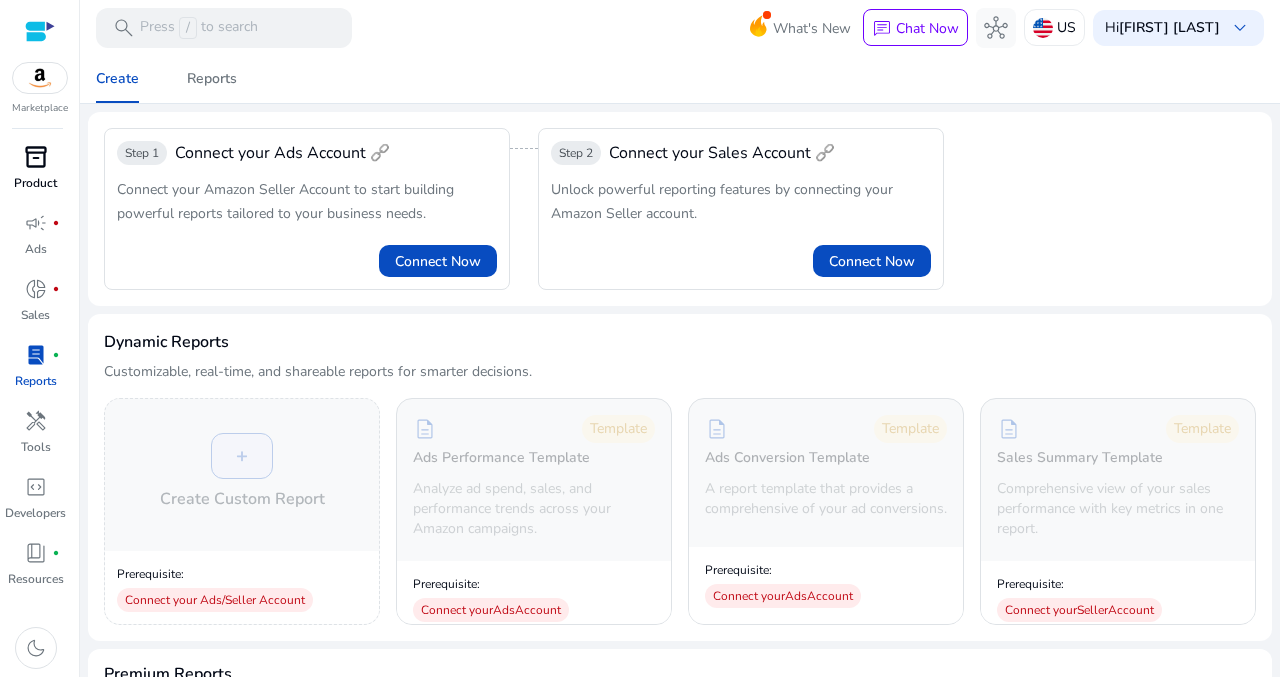 click on "inventory_2" at bounding box center [36, 157] 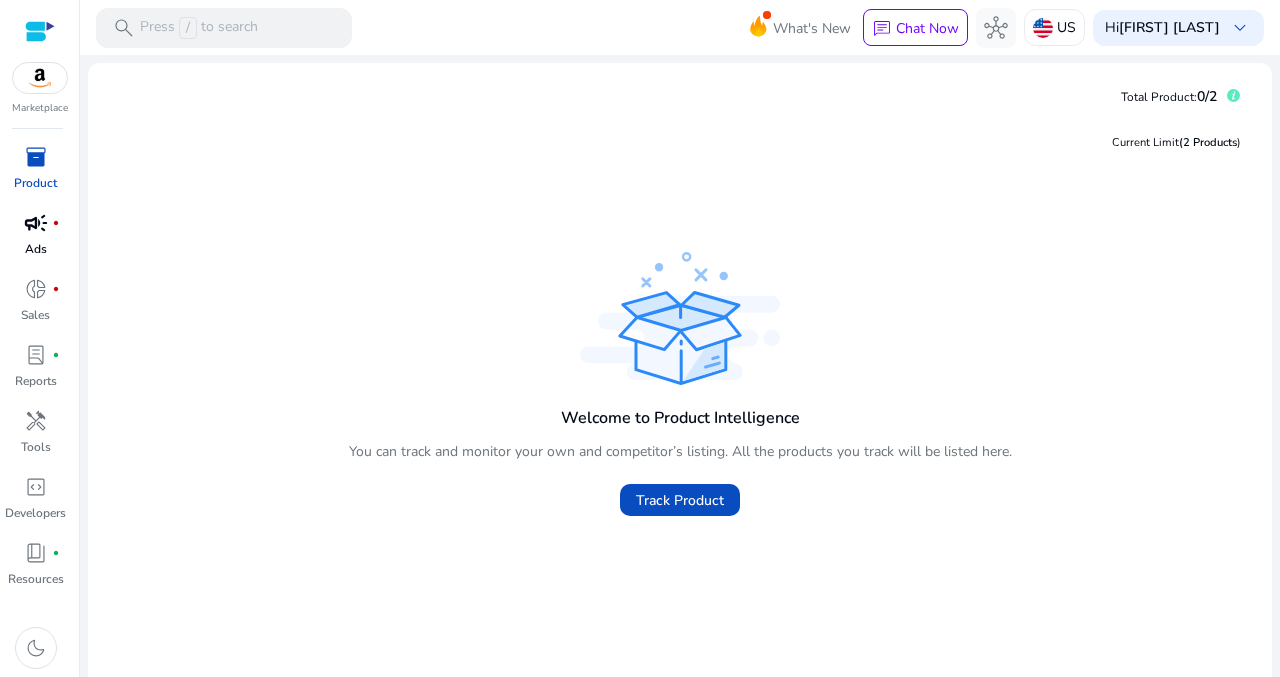 click on "Ads" at bounding box center (36, 249) 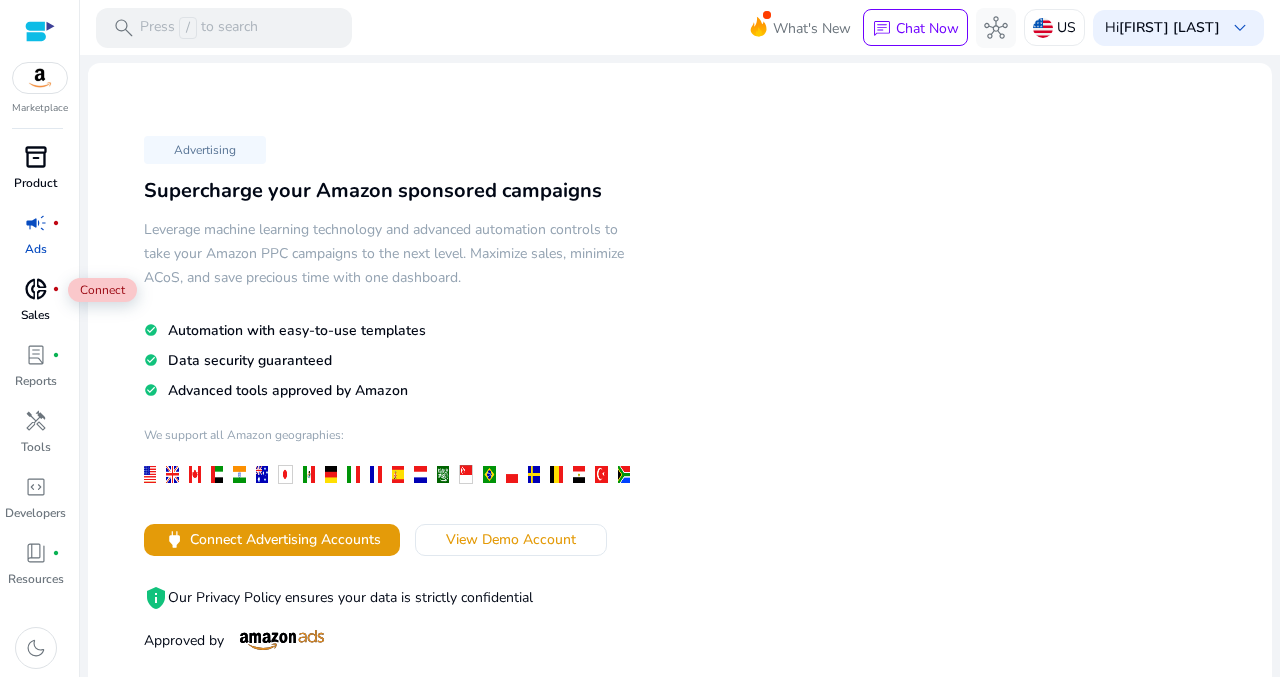 click on "donut_small" at bounding box center [36, 289] 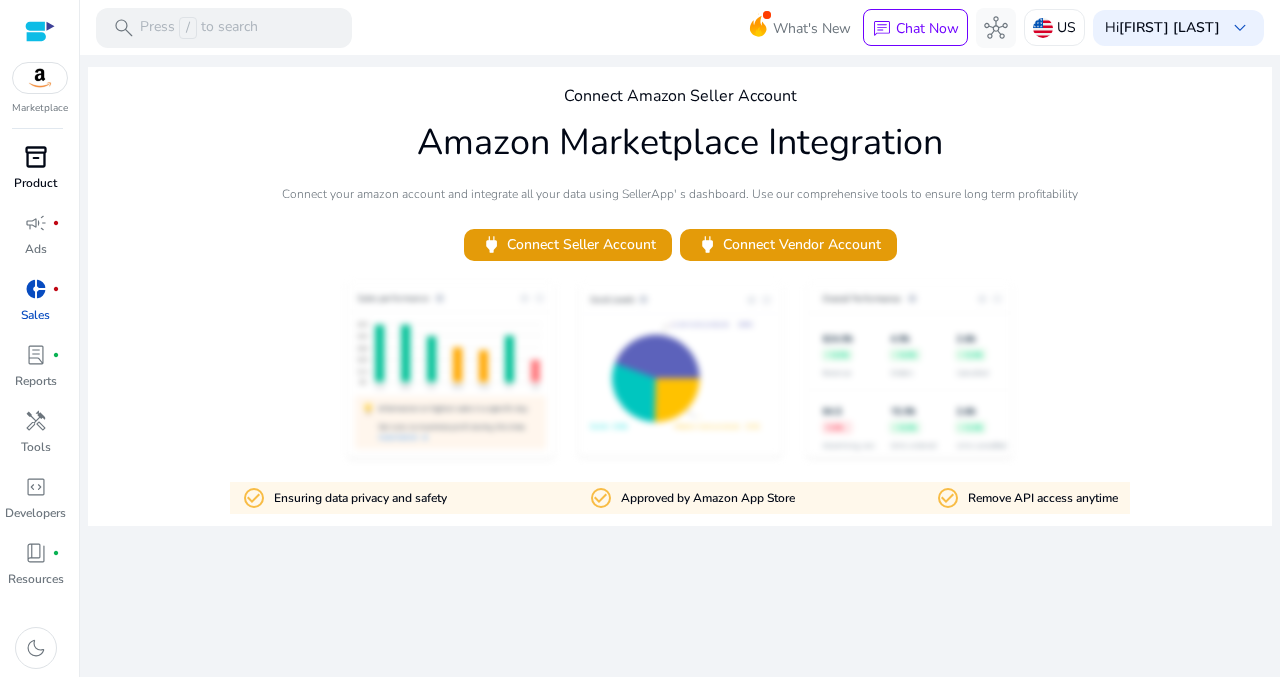 click on "donut_small   fiber_manual_record   Sales" at bounding box center (35, 306) 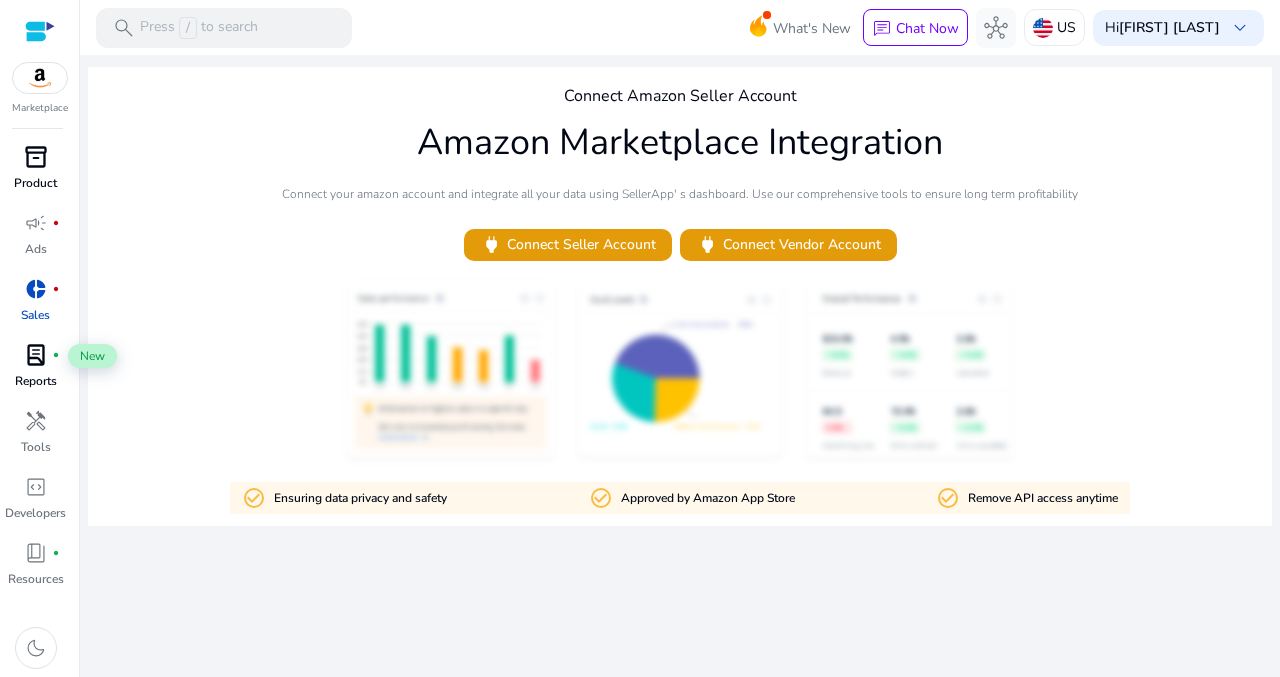 click on "fiber_manual_record" at bounding box center [56, 355] 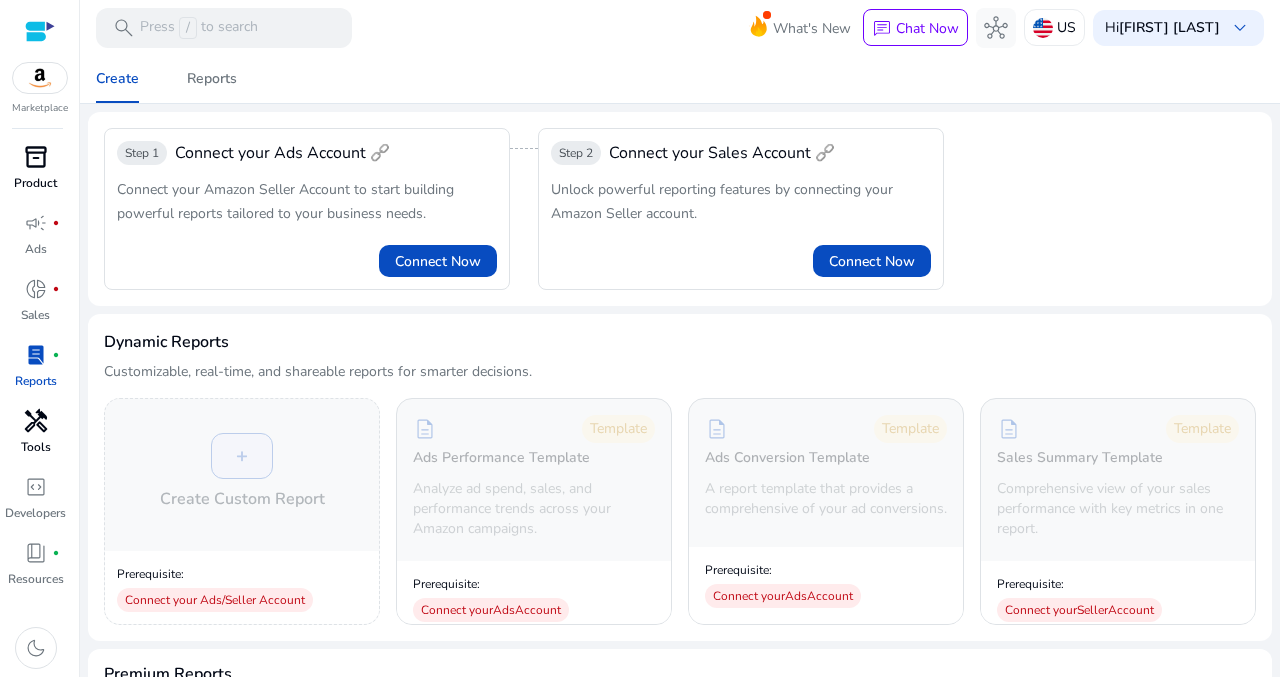 click on "Tools" at bounding box center [36, 447] 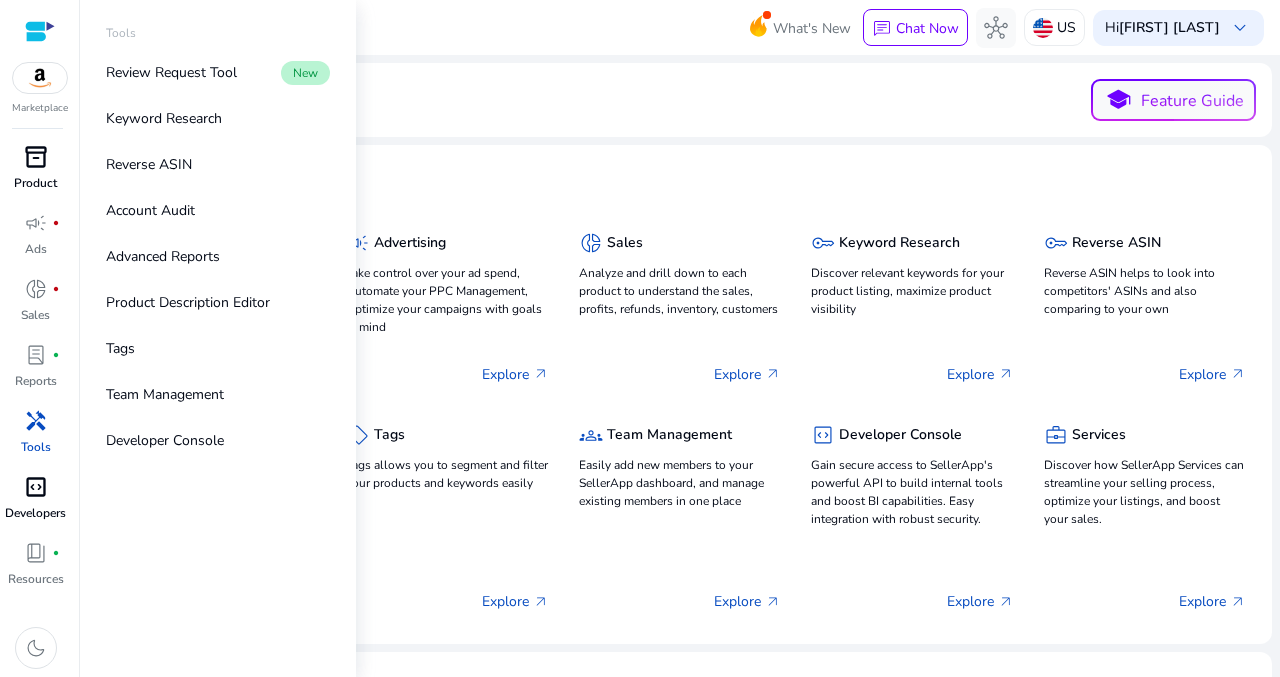drag, startPoint x: 50, startPoint y: 490, endPoint x: 52, endPoint y: 533, distance: 43.046486 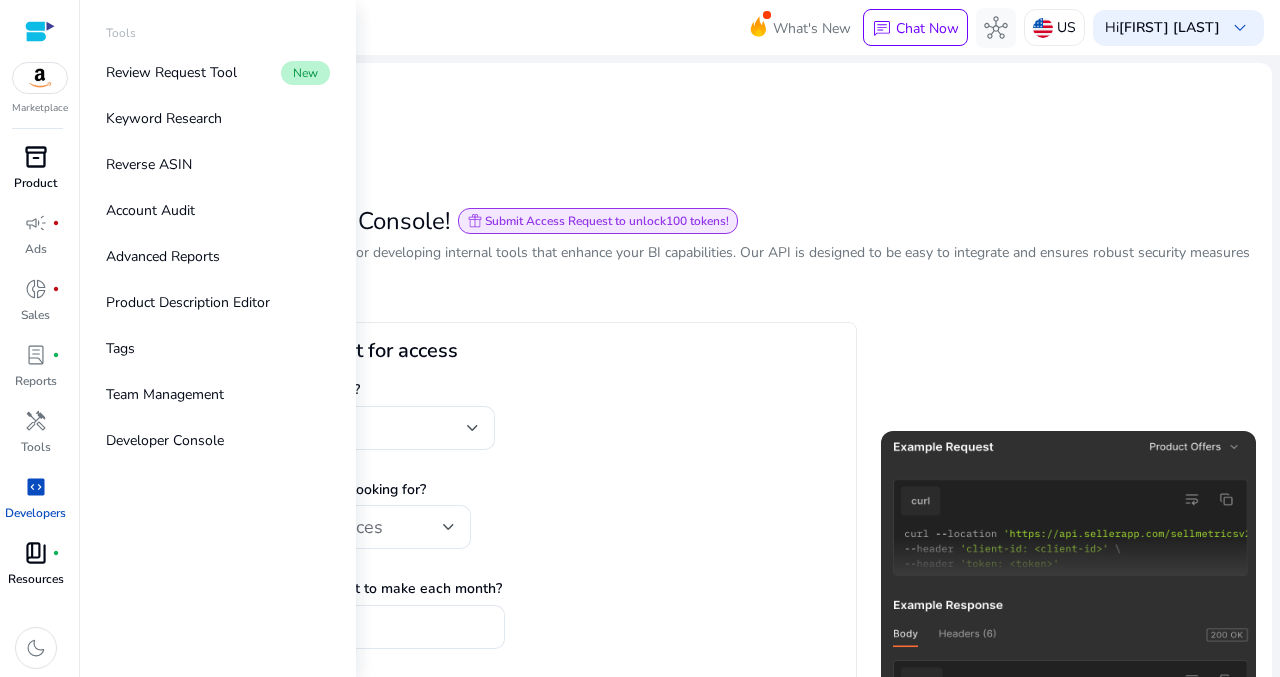 click on "book_4   fiber_manual_record" at bounding box center (36, 553) 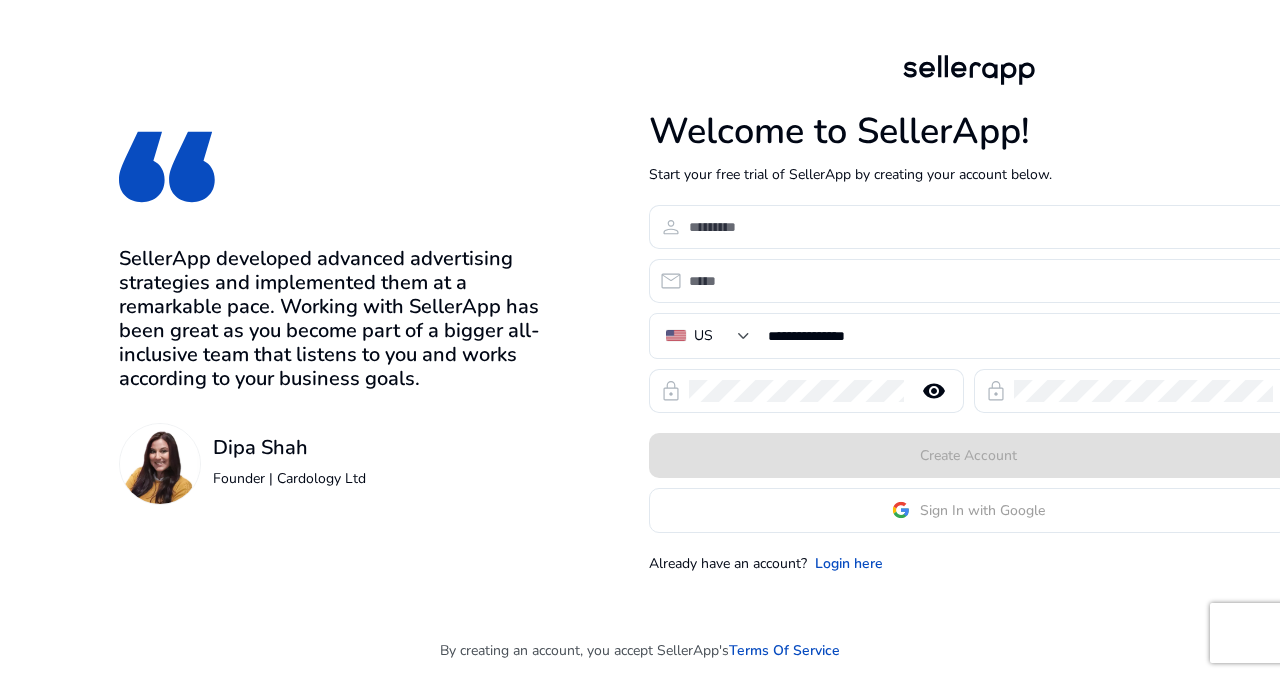 scroll, scrollTop: 0, scrollLeft: 0, axis: both 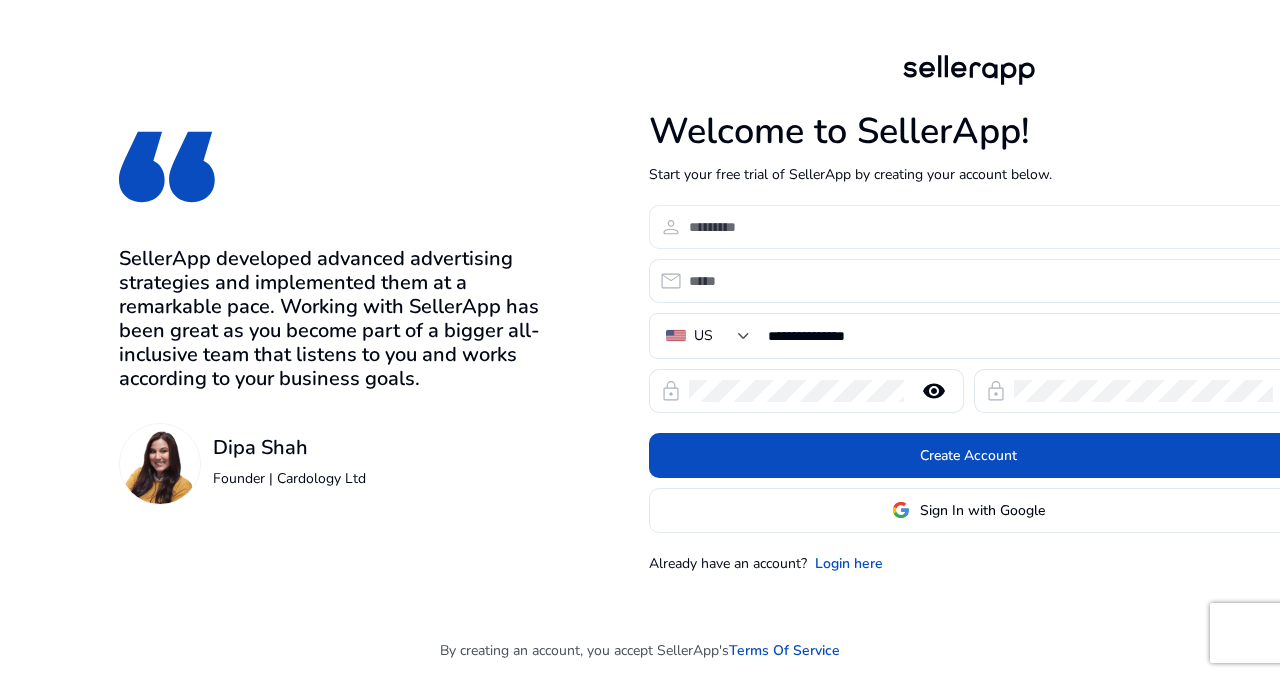 click 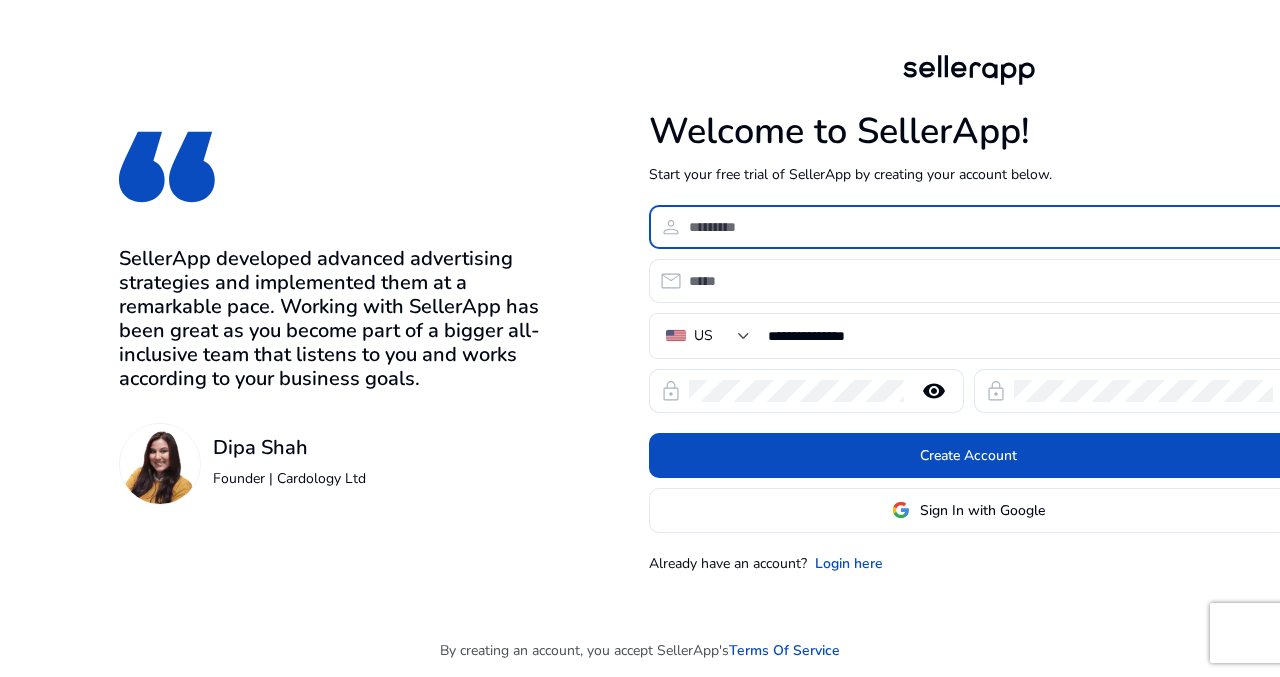 click at bounding box center (981, 227) 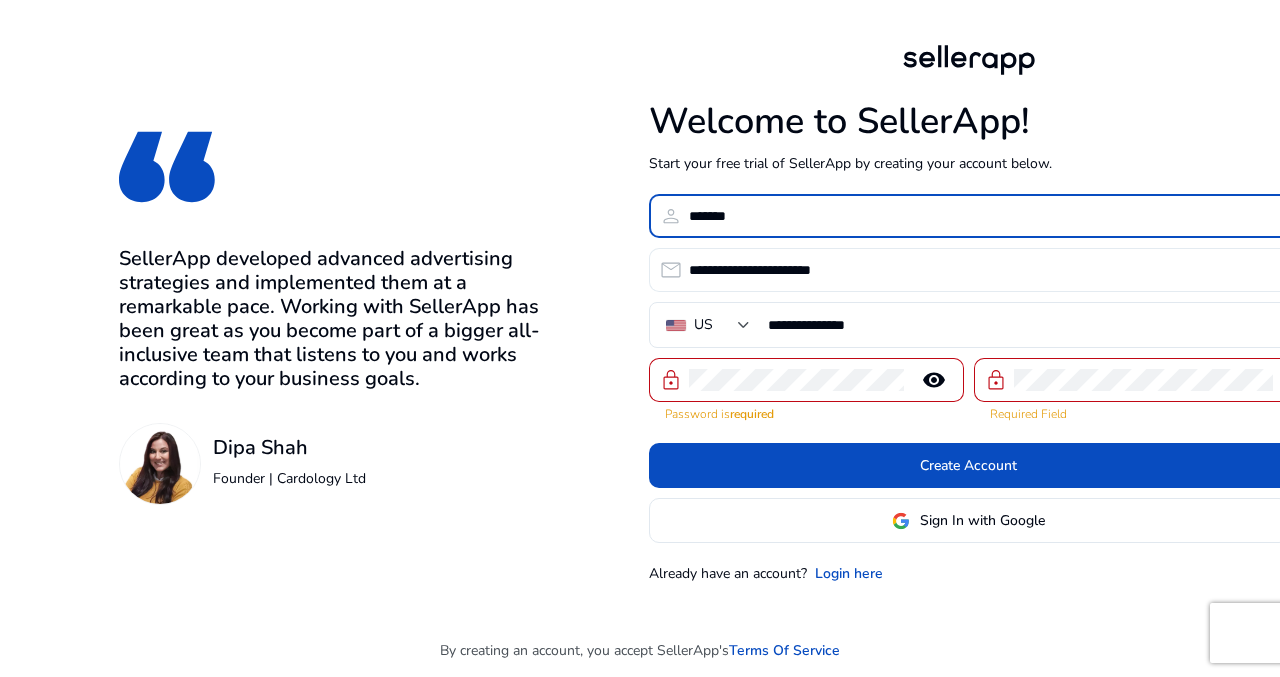 click on "**********" at bounding box center (981, 270) 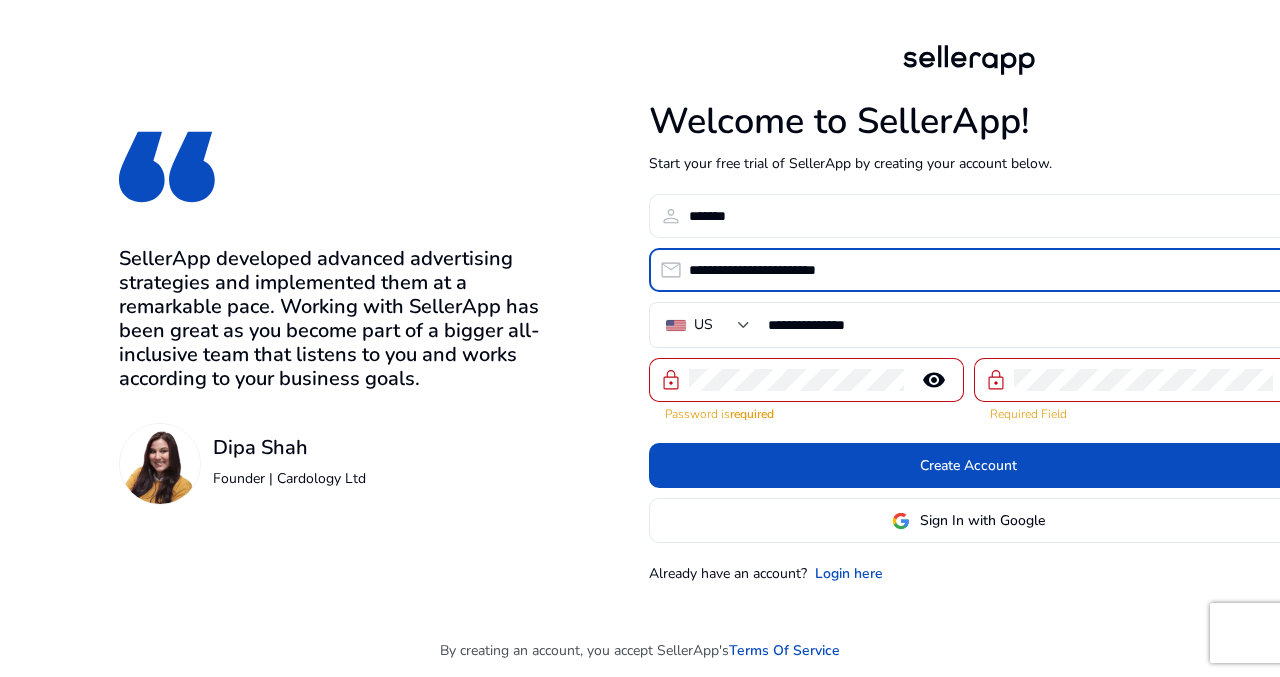 type on "**********" 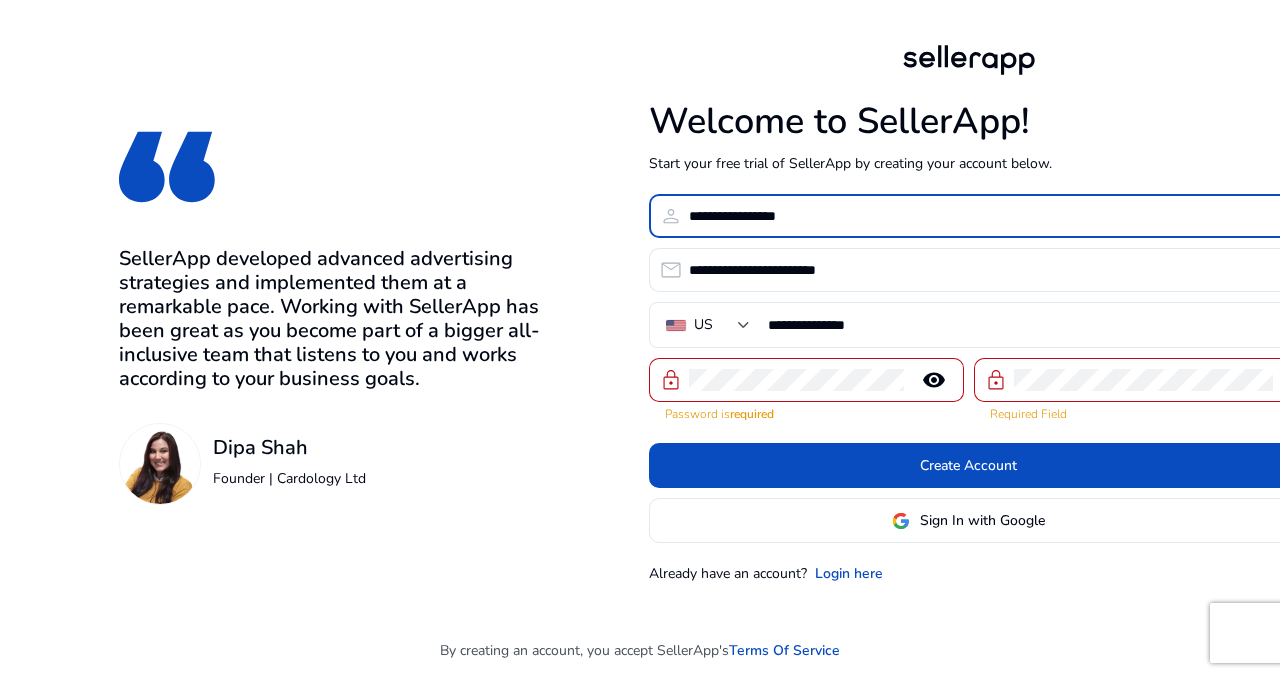 type on "**********" 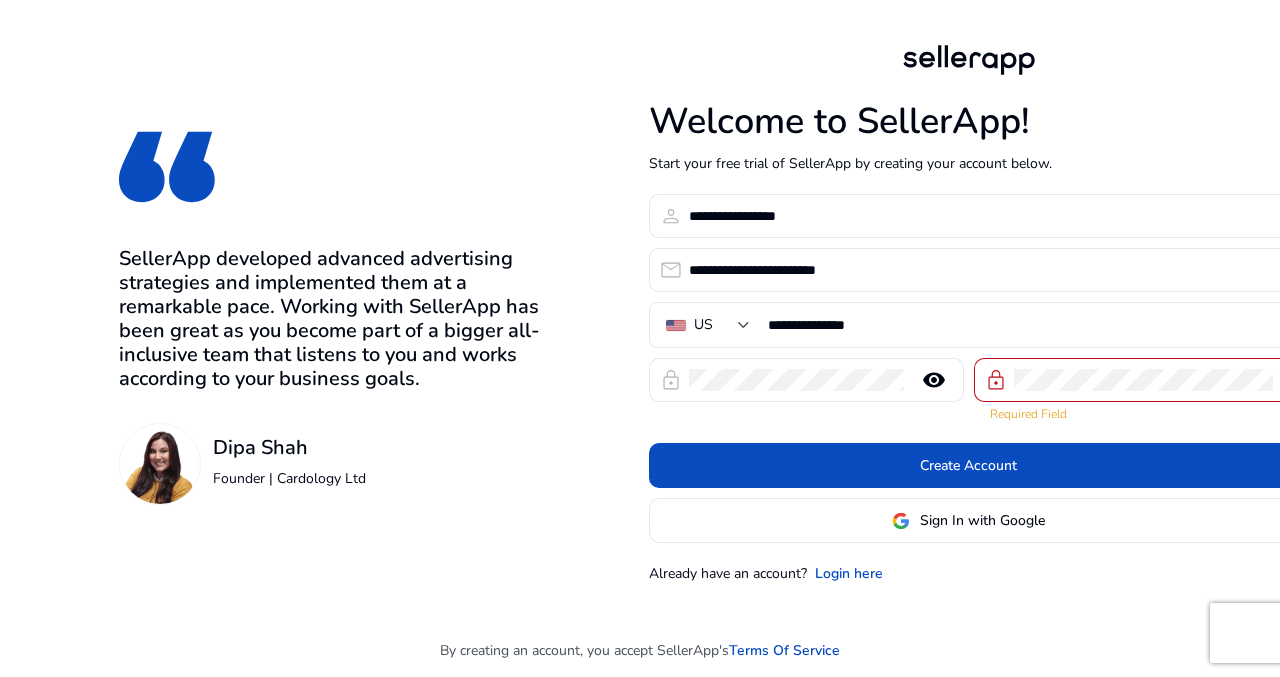 click 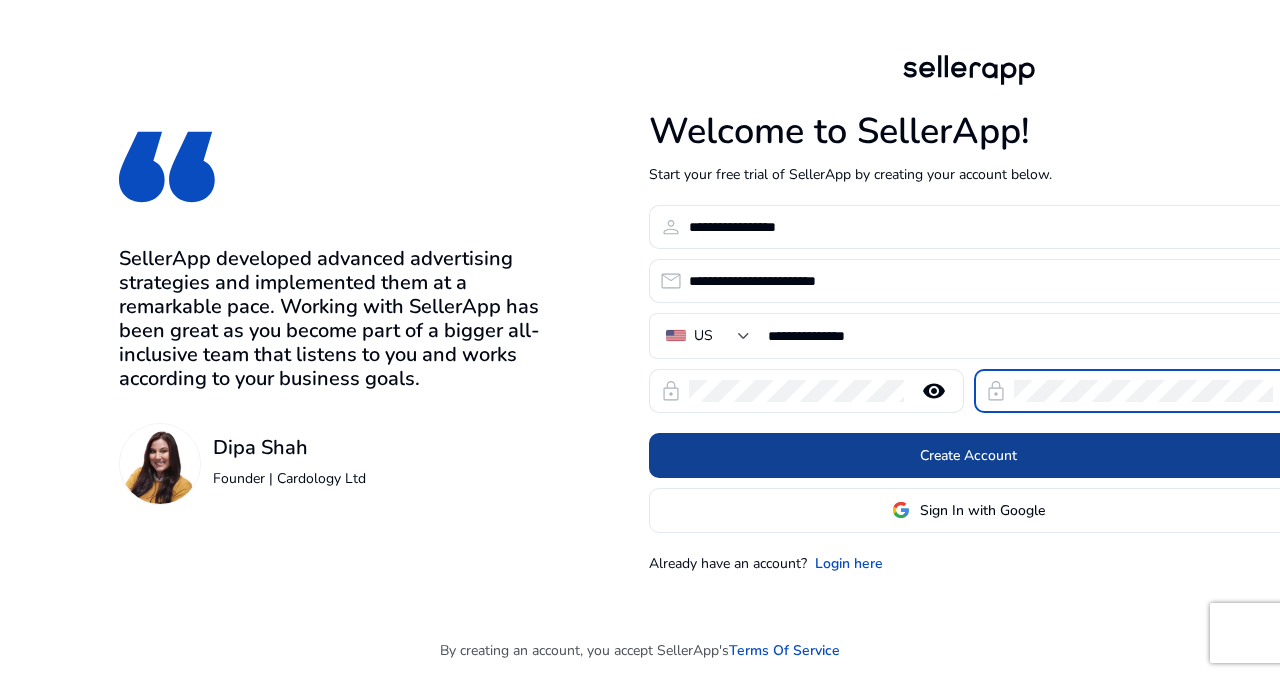 click at bounding box center [969, 455] 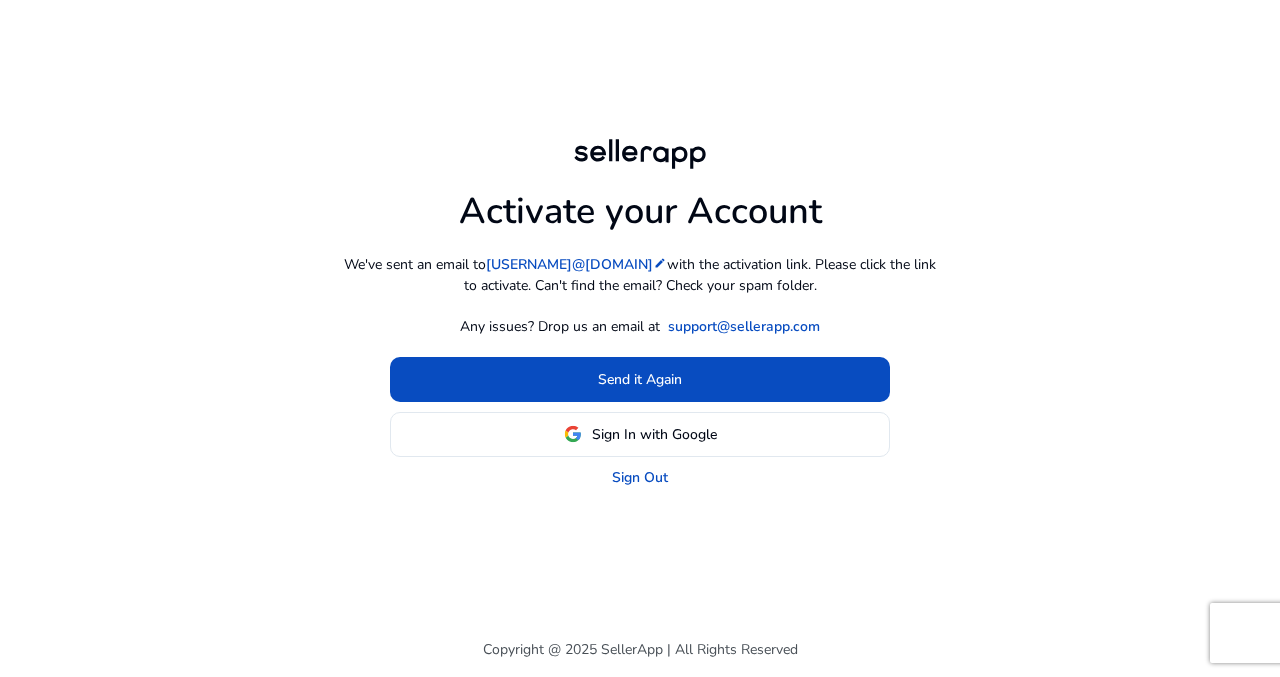 click on "Activate your Account  We've sent an email to  caoyenthienkim1@gmail.com  edit  with the activation link. Please click the link to activate. Can't find the email? Check your spam folder.  Any issues? Drop us an email at support@sellerapp.com  Send it Again  Sign In with Google Sign Out" 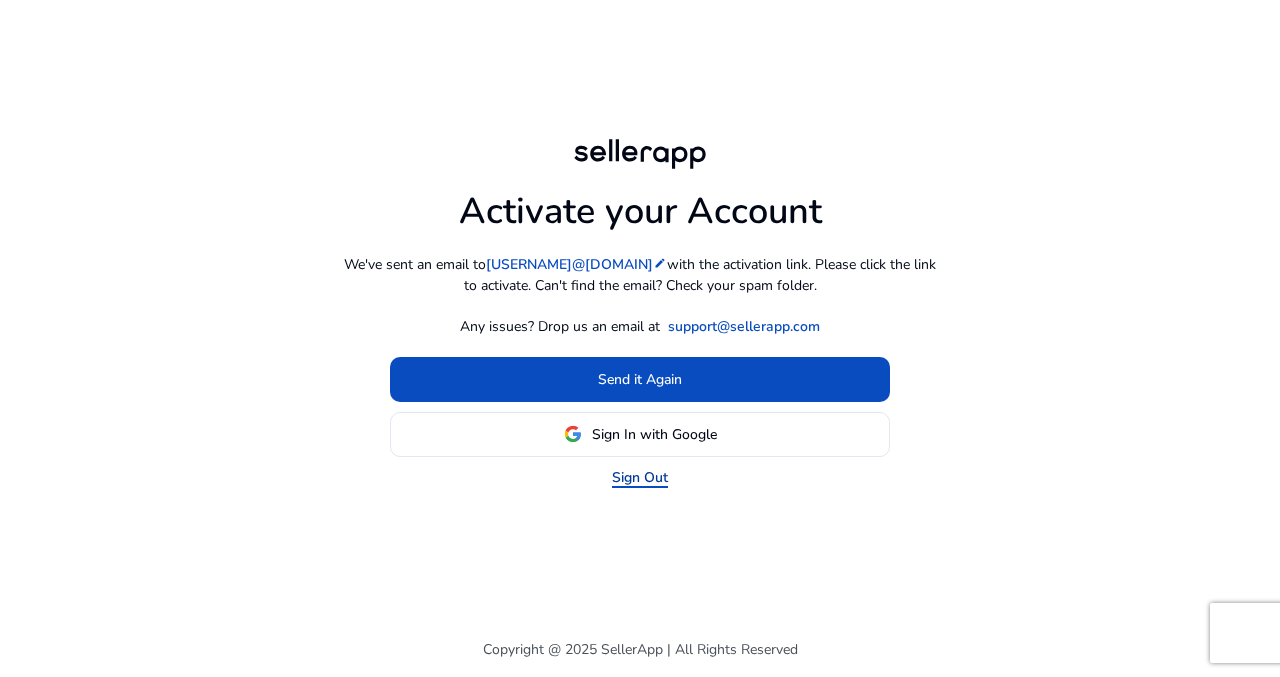 click on "Sign Out" 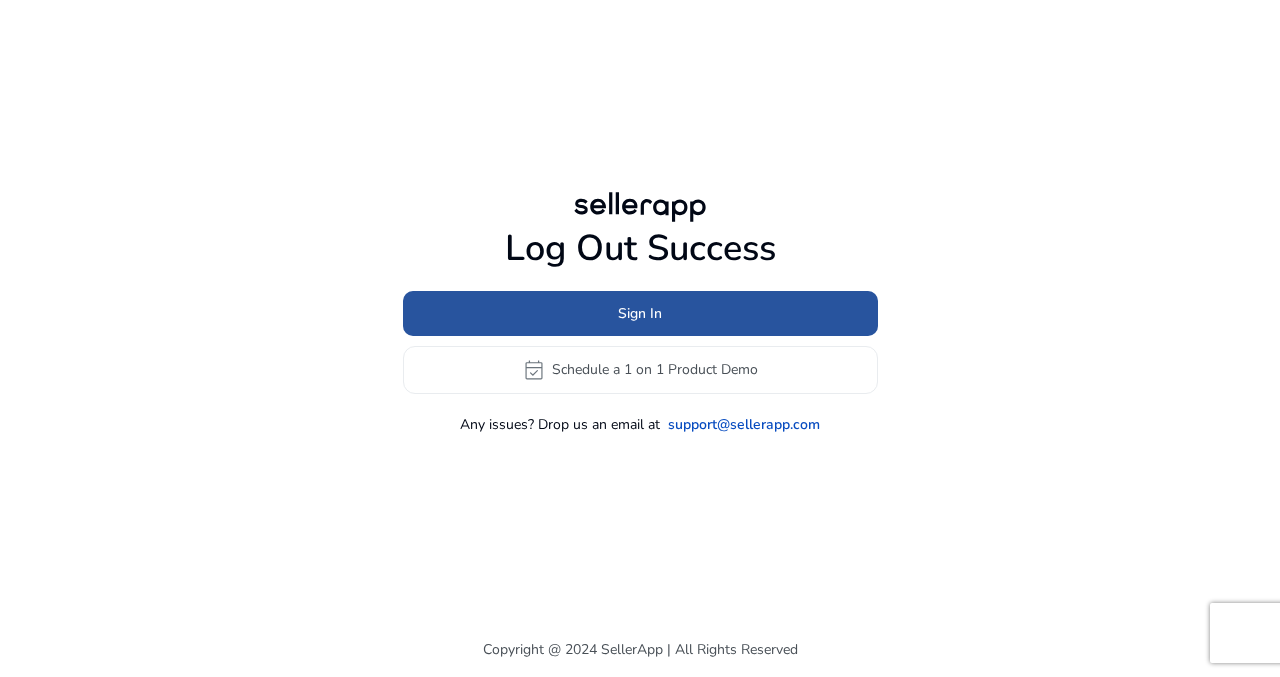 click 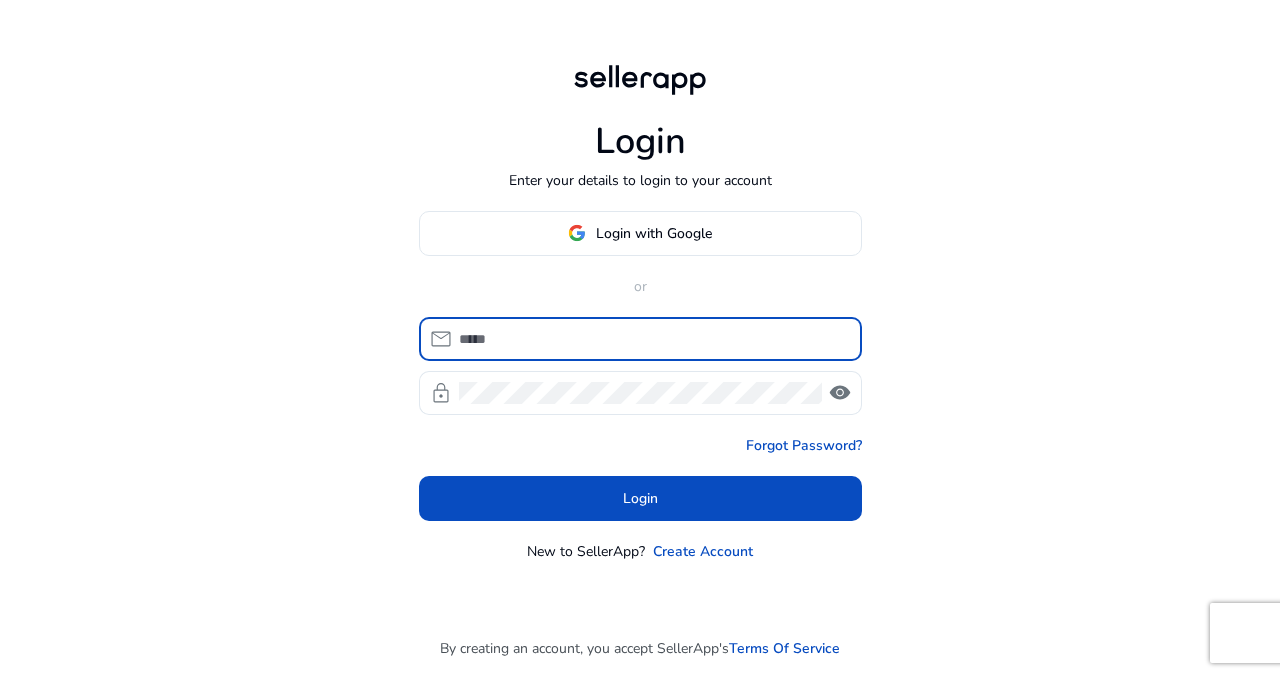 type on "**********" 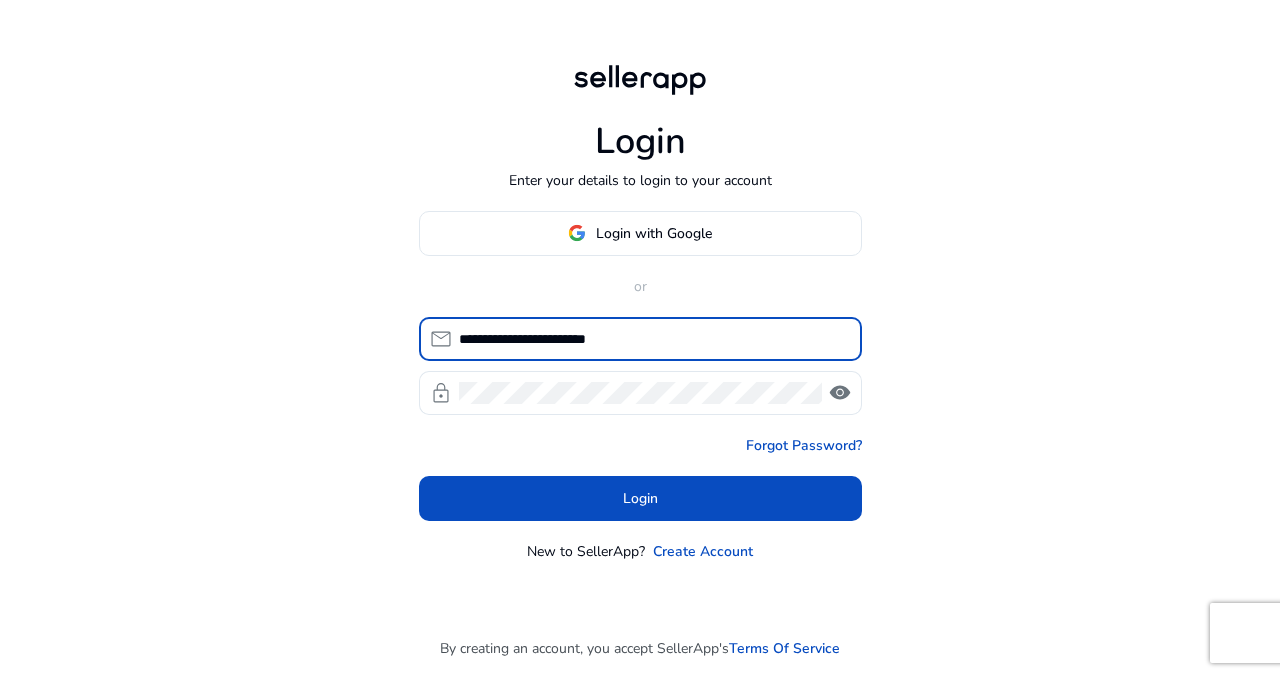 click on "**********" 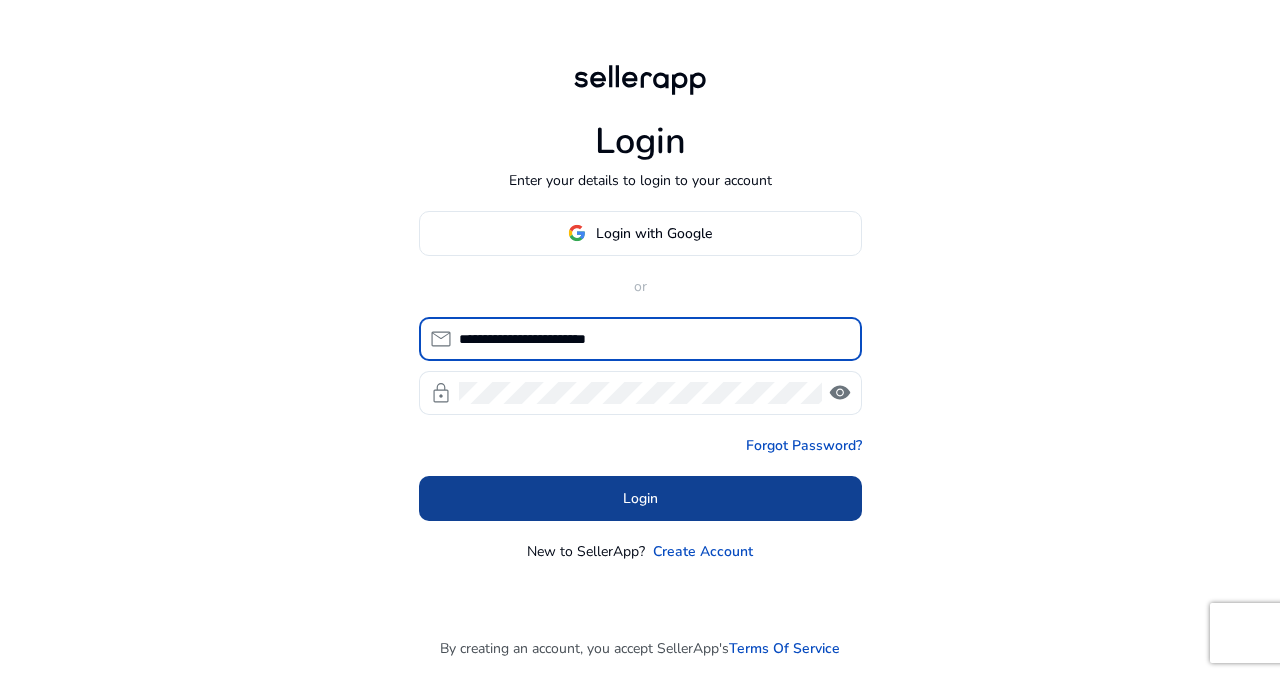 click on "Login" at bounding box center (640, 498) 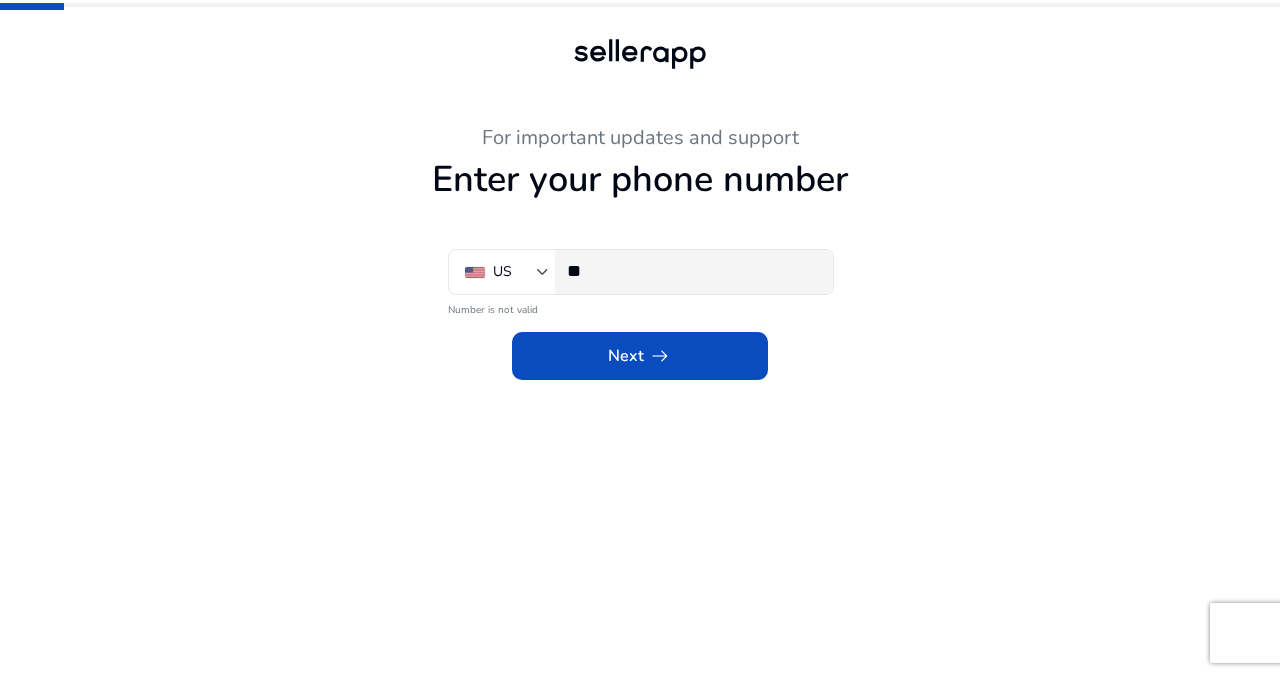 click on "**" 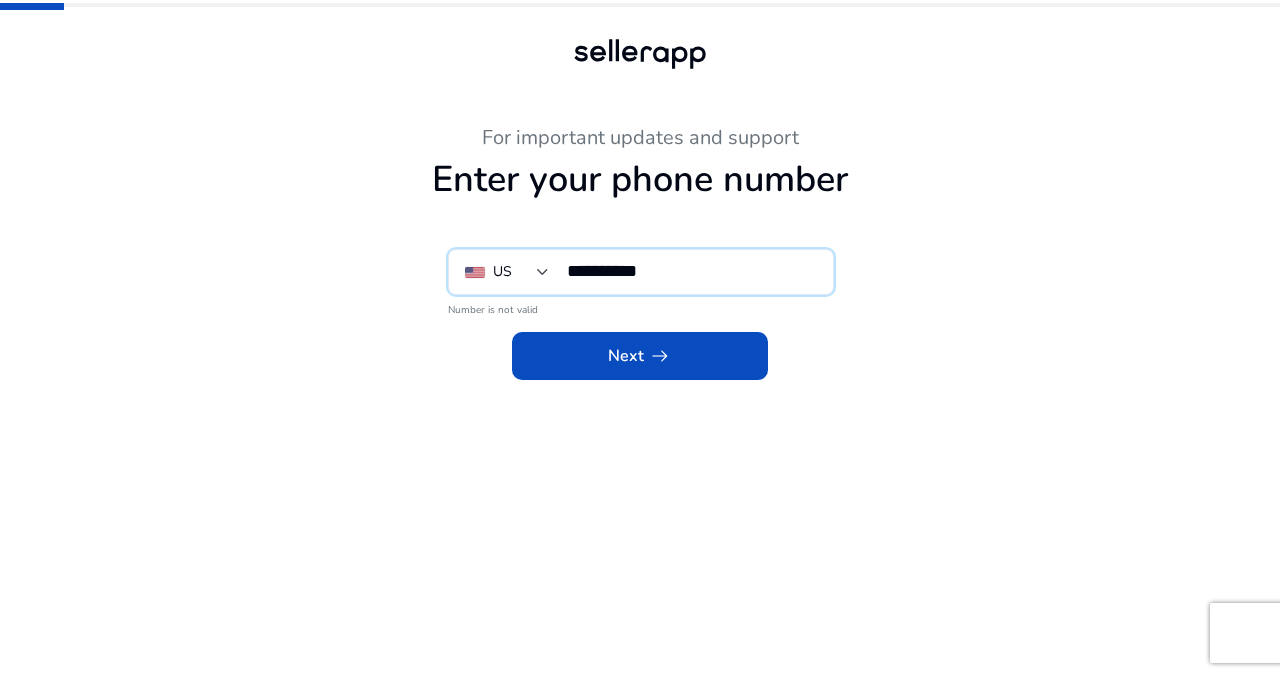 type on "**********" 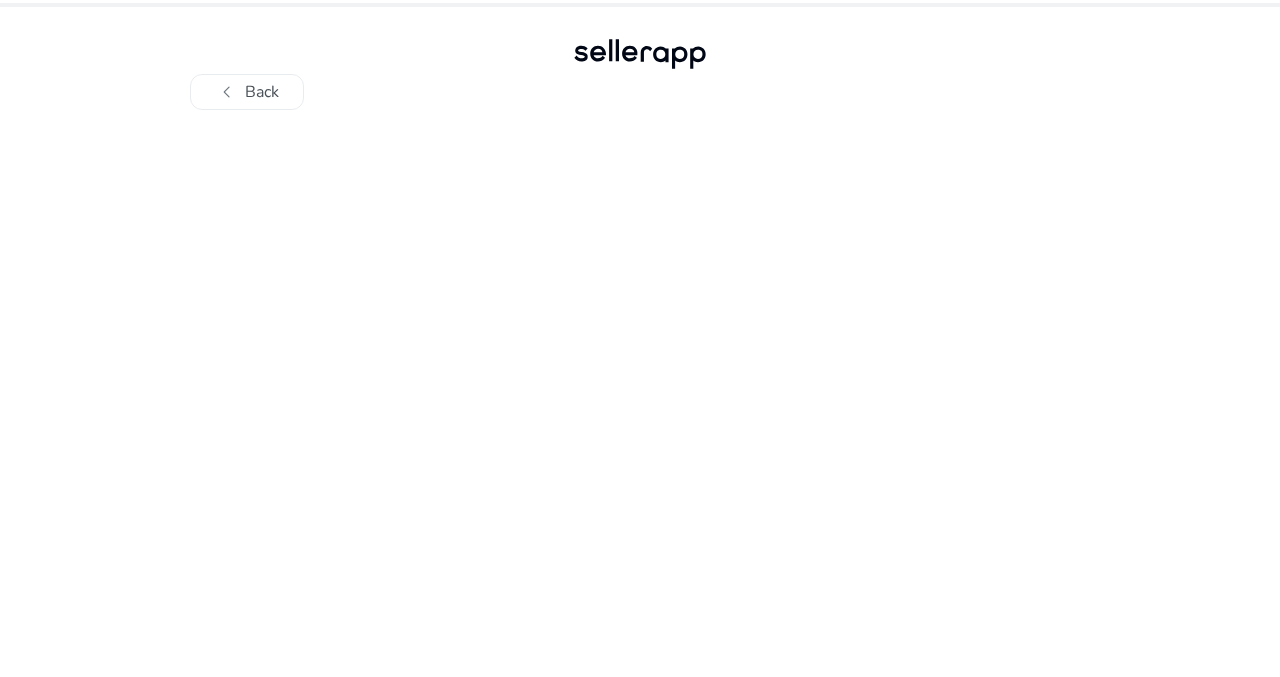 scroll, scrollTop: 0, scrollLeft: 0, axis: both 